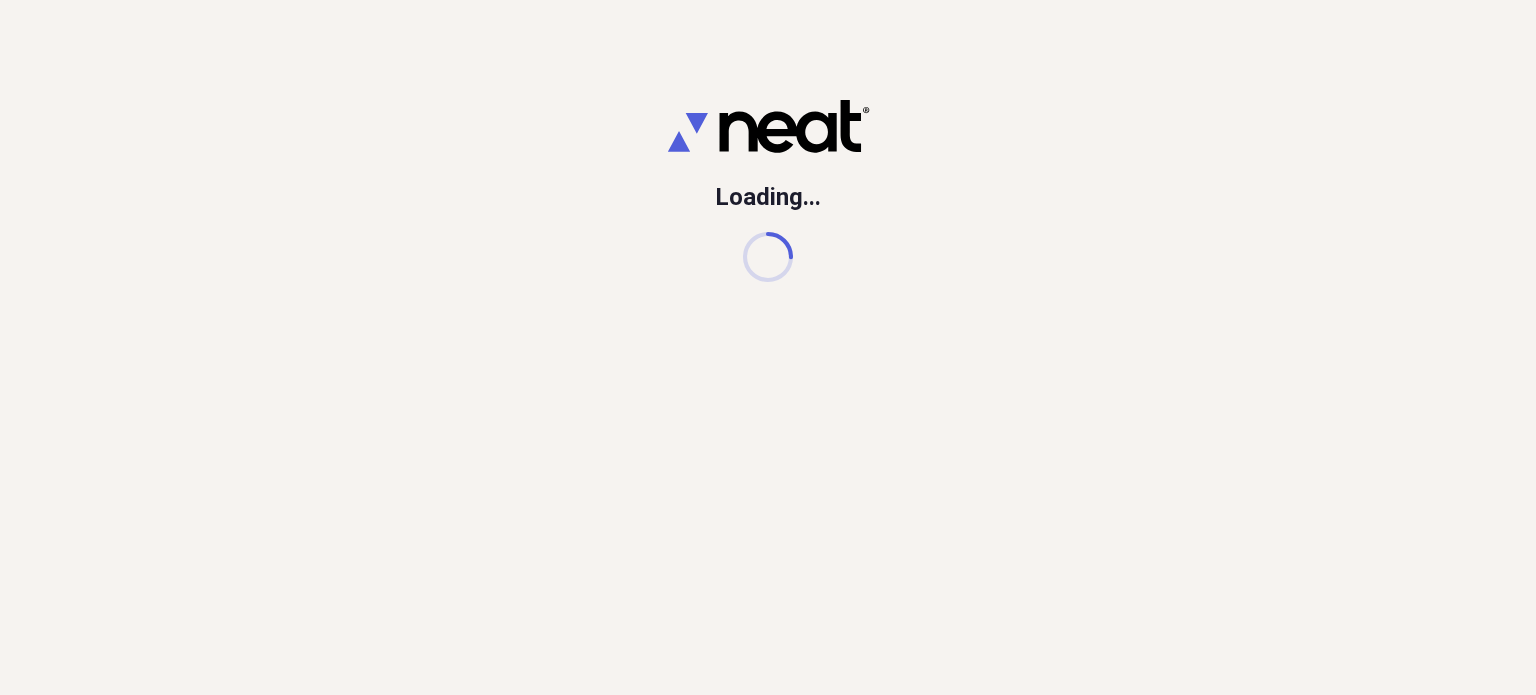 scroll, scrollTop: 0, scrollLeft: 0, axis: both 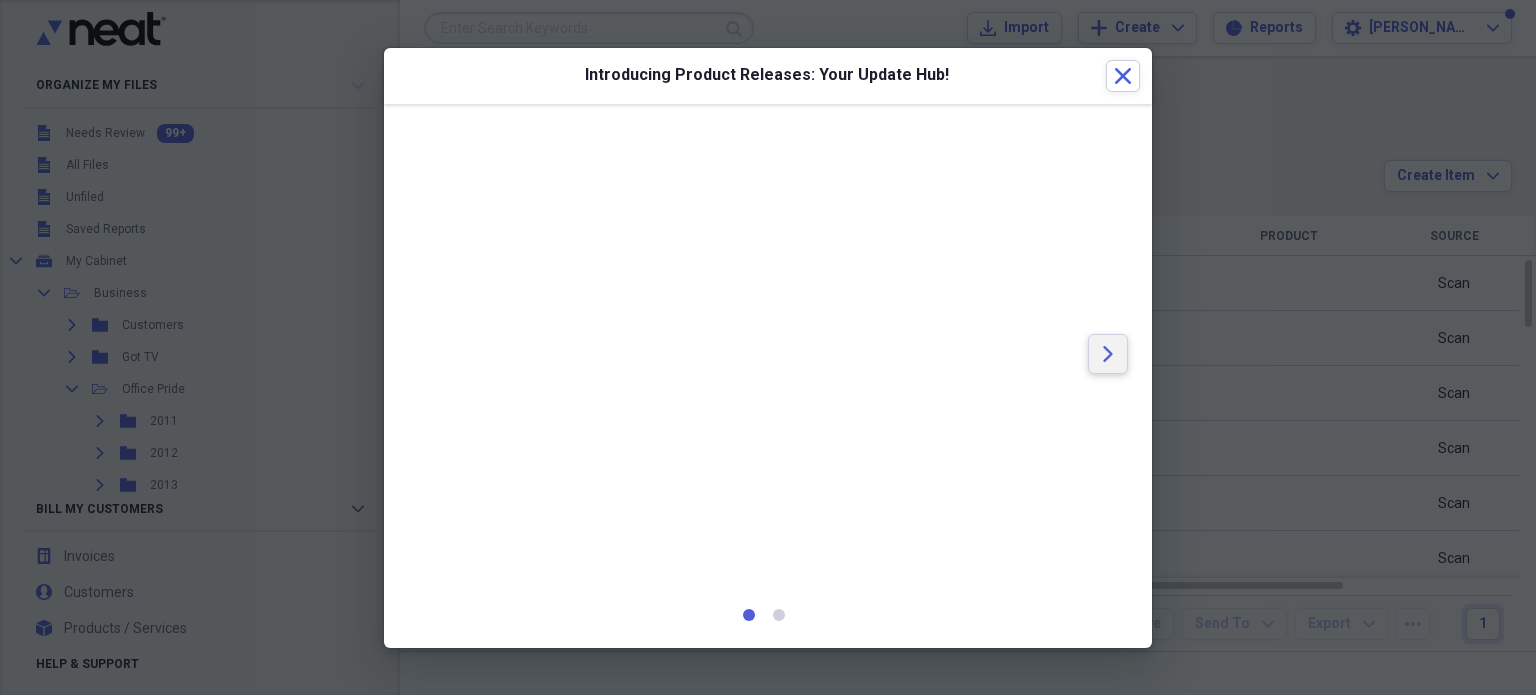 click on "Arrow" 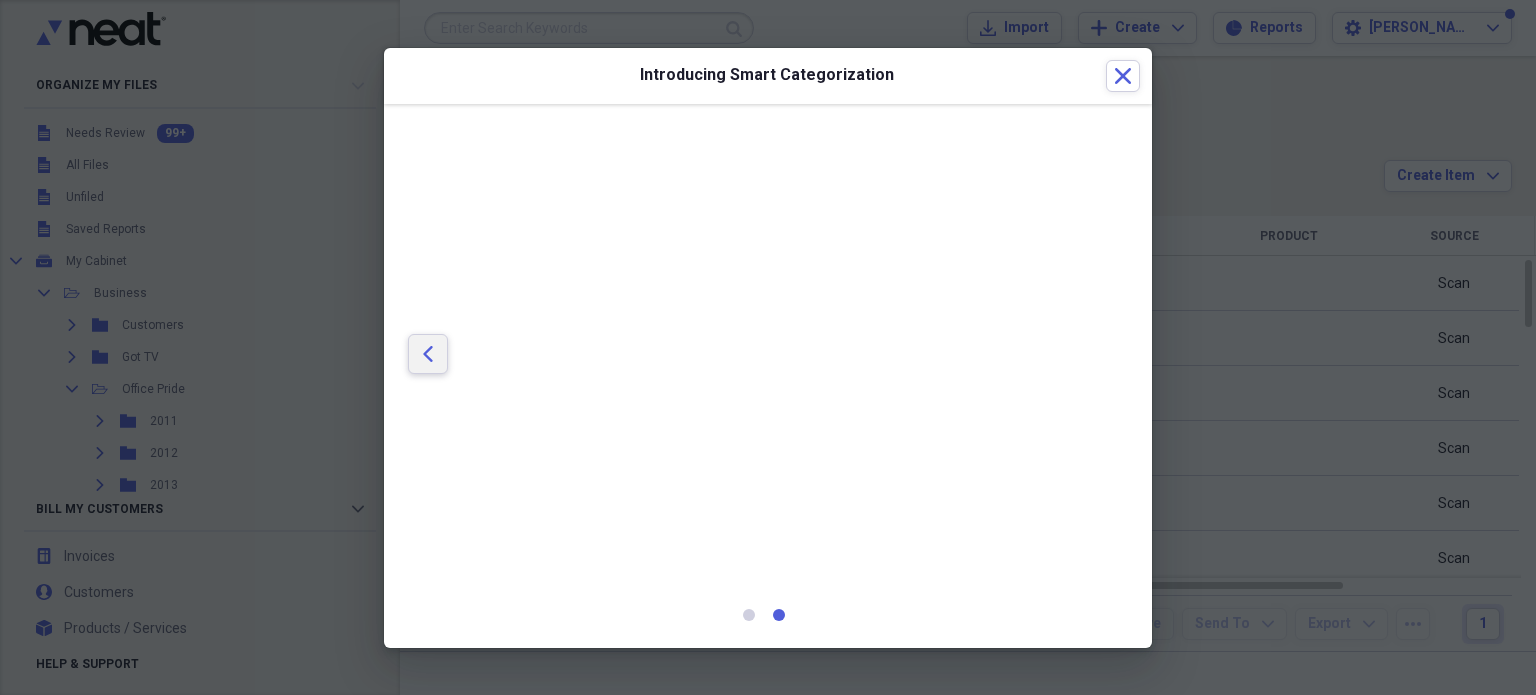 click on "Arrow" at bounding box center (428, 354) 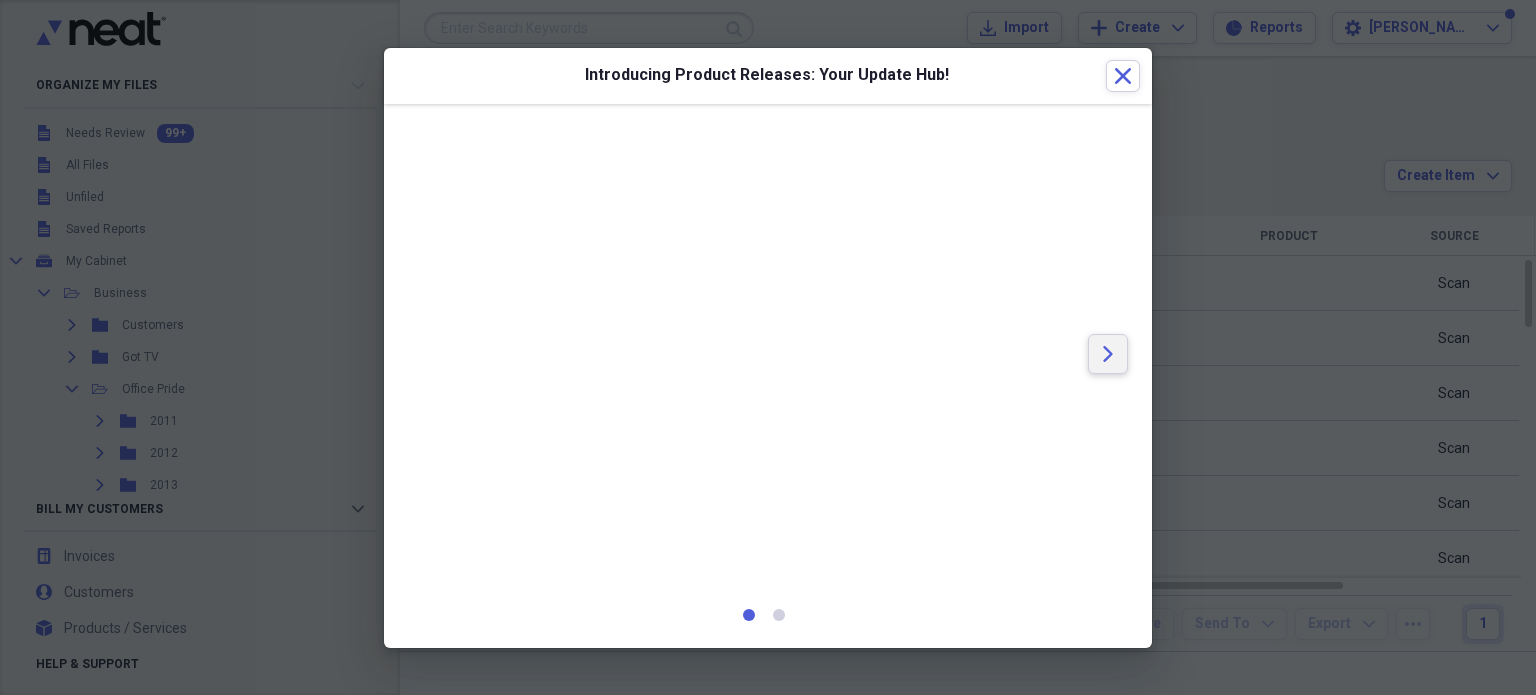 click on "Arrow" at bounding box center [1108, 354] 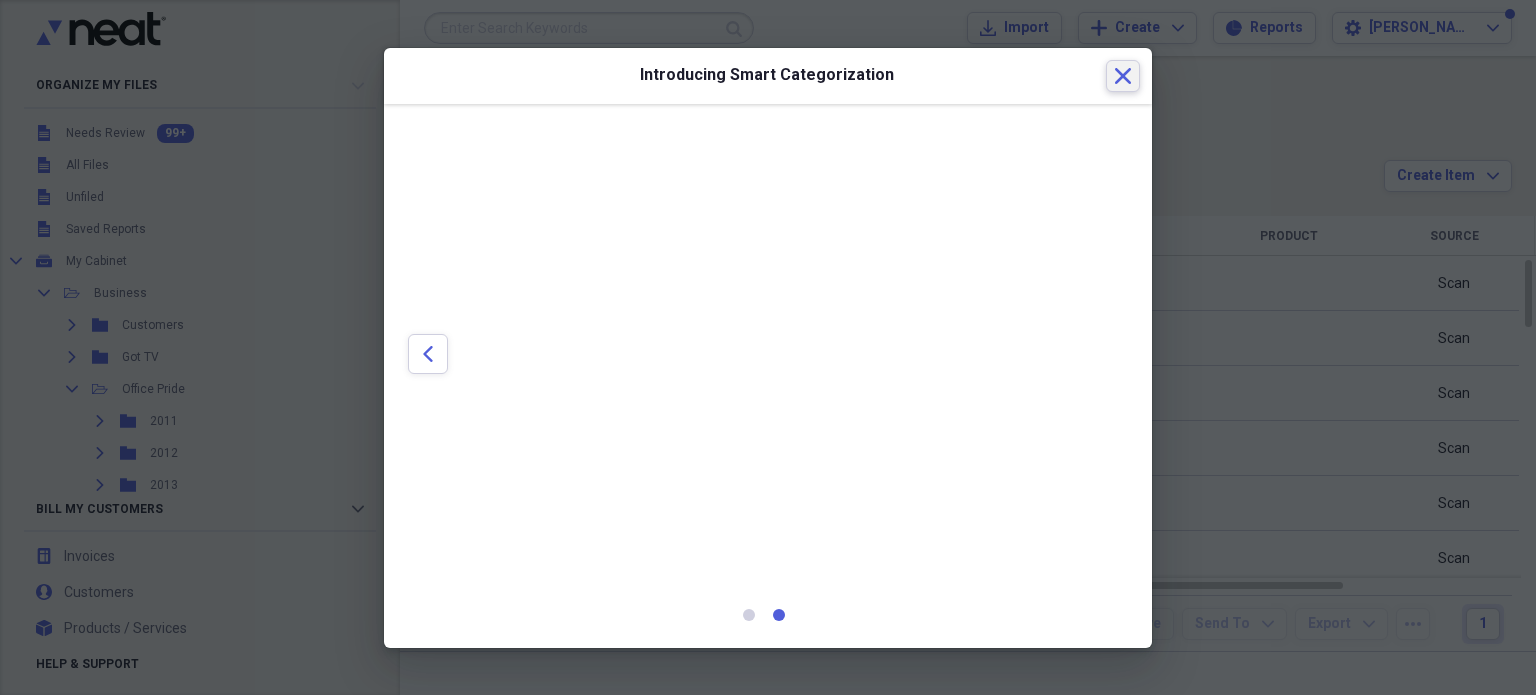 click 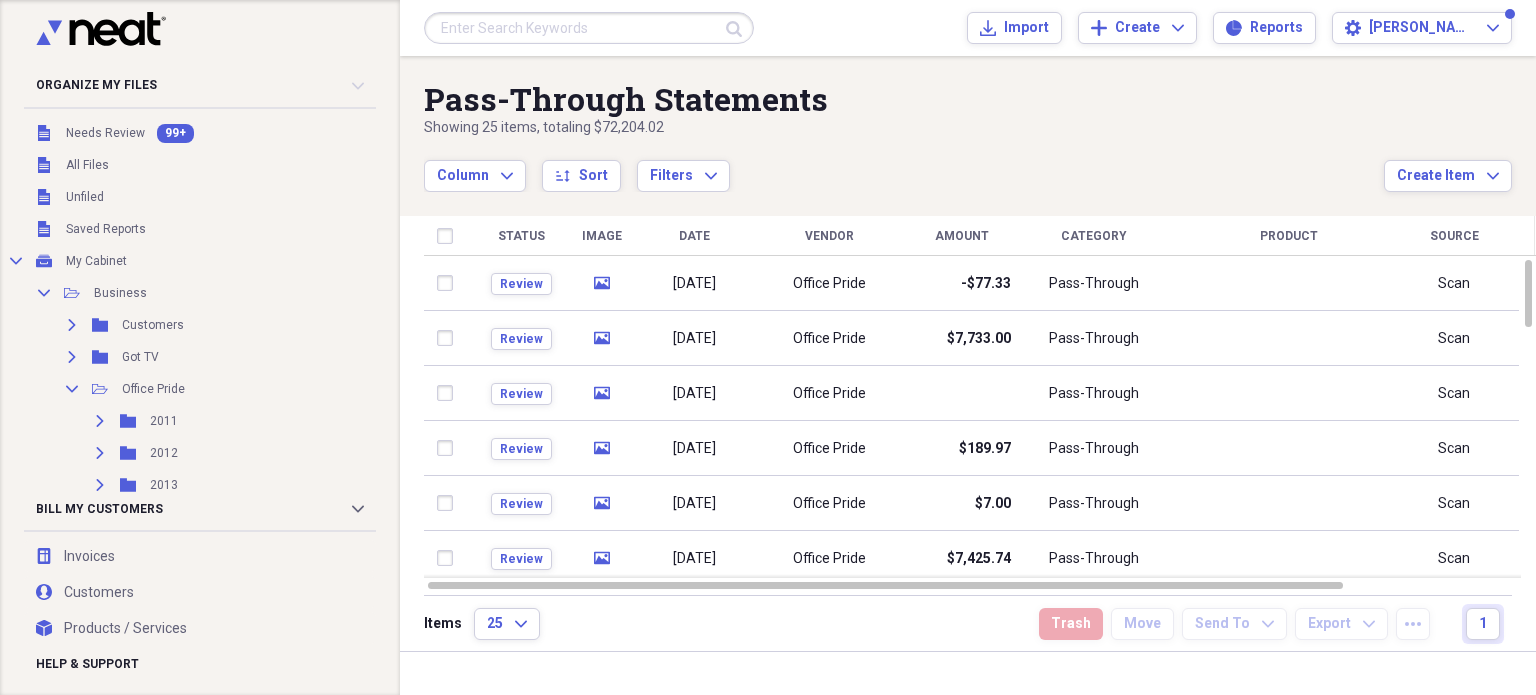 click at bounding box center (1510, 14) 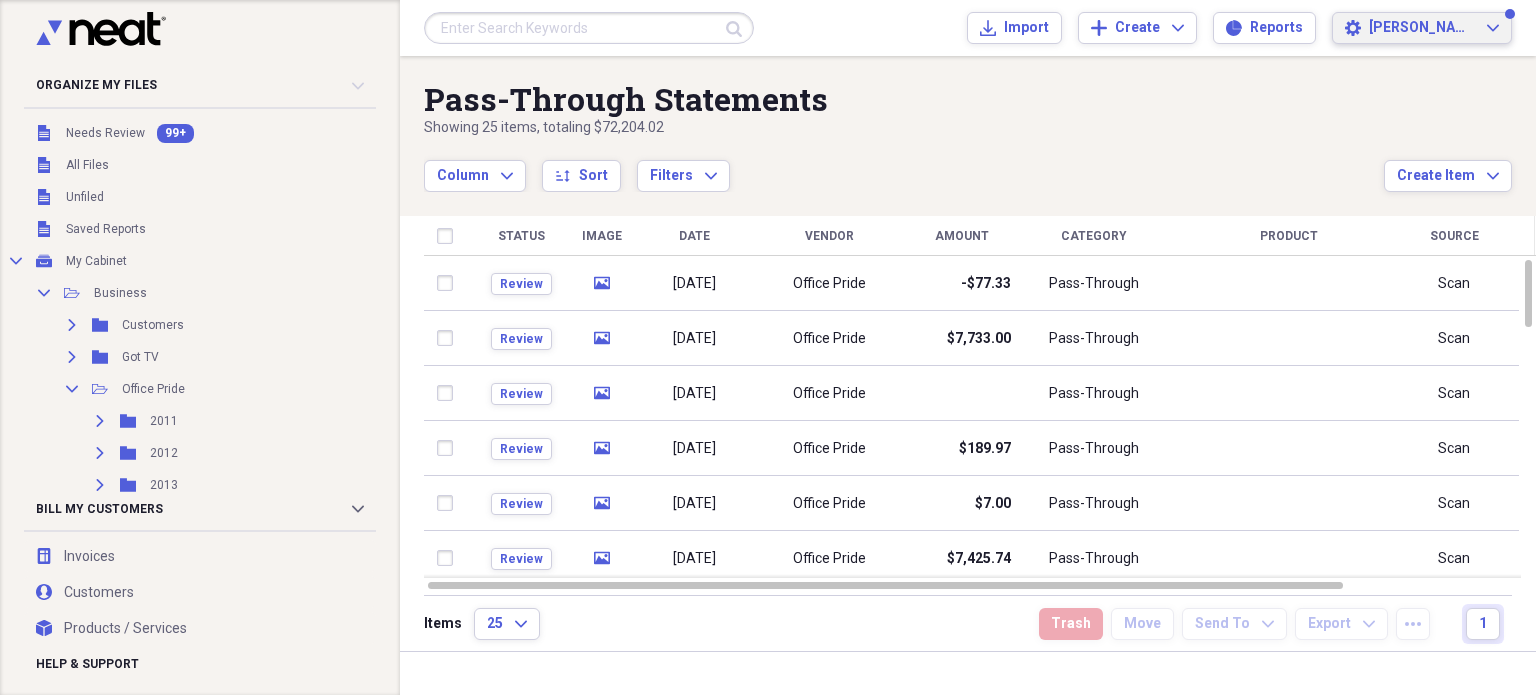 click on "Expand" 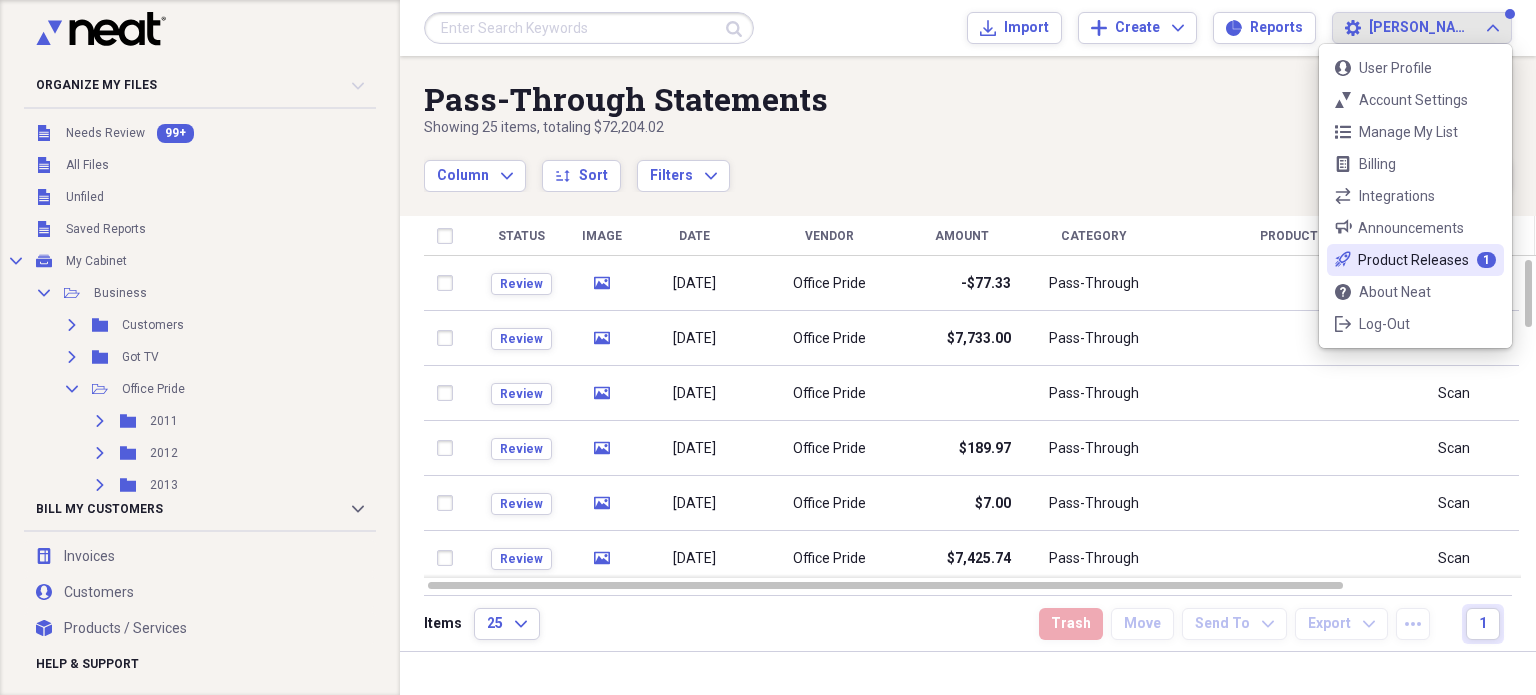 click on "Product Releases" at bounding box center [1413, 260] 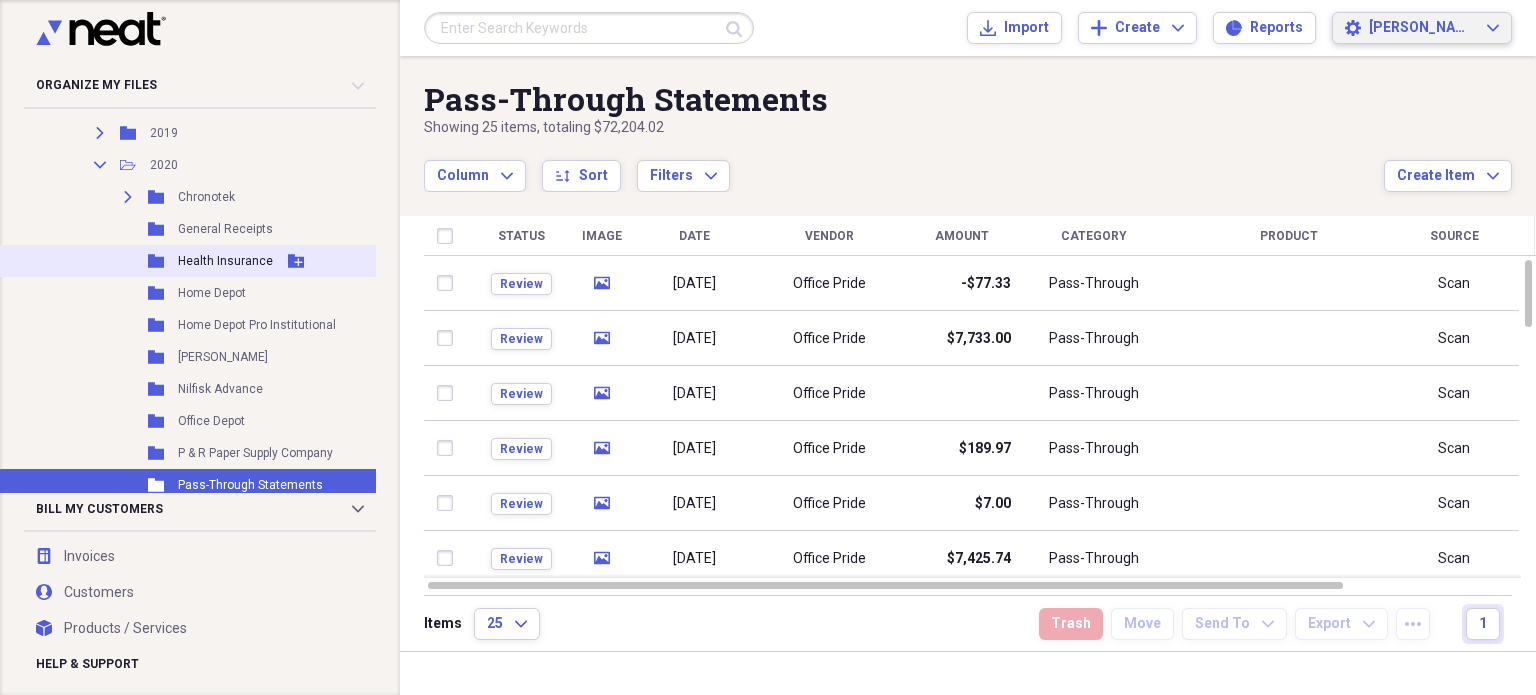 scroll, scrollTop: 500, scrollLeft: 0, axis: vertical 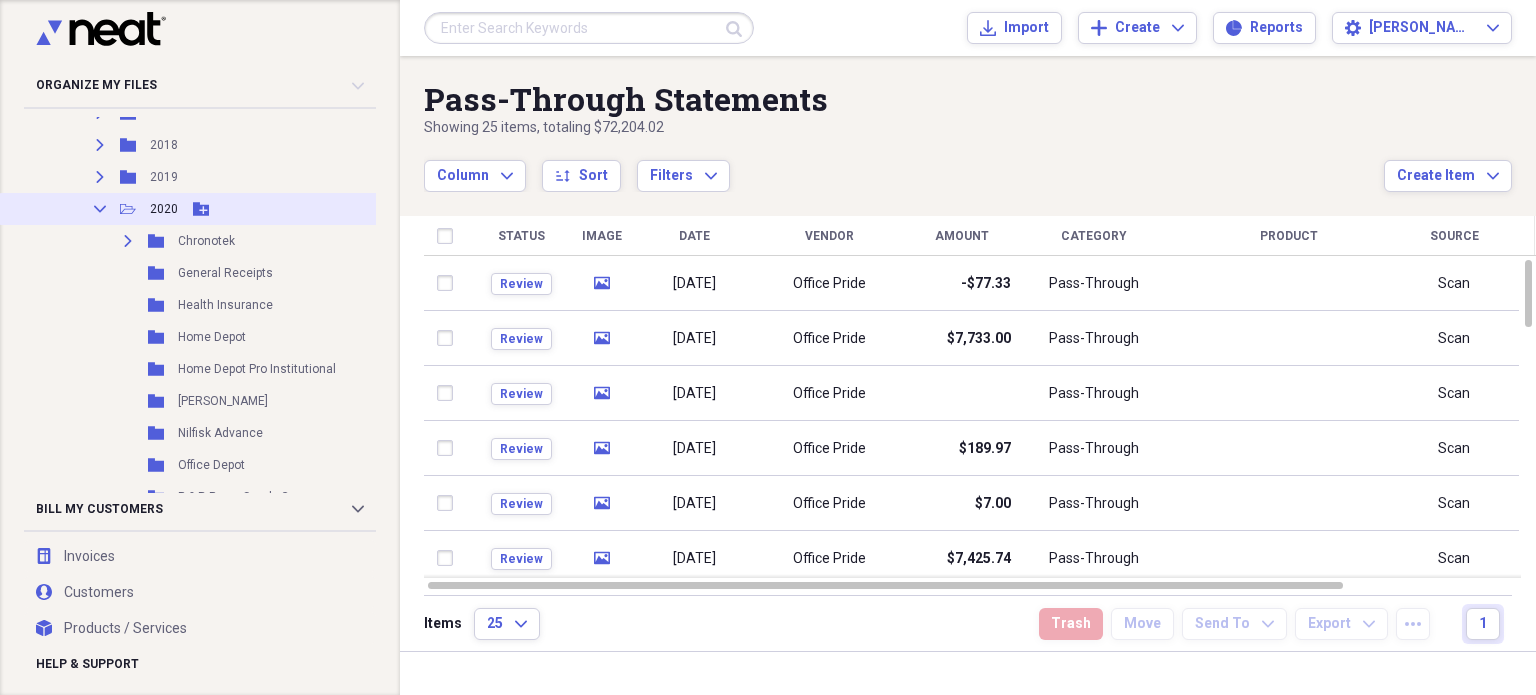 click on "Collapse" 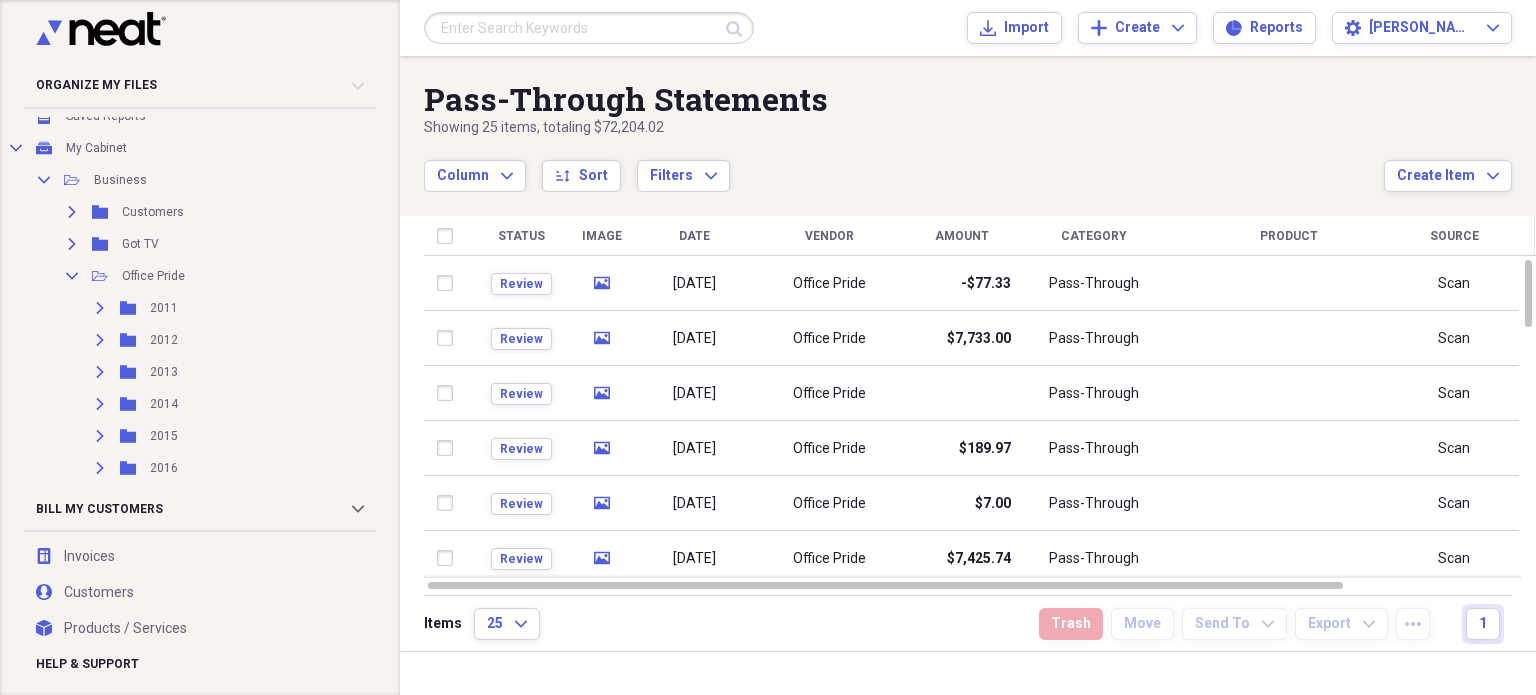 scroll, scrollTop: 100, scrollLeft: 0, axis: vertical 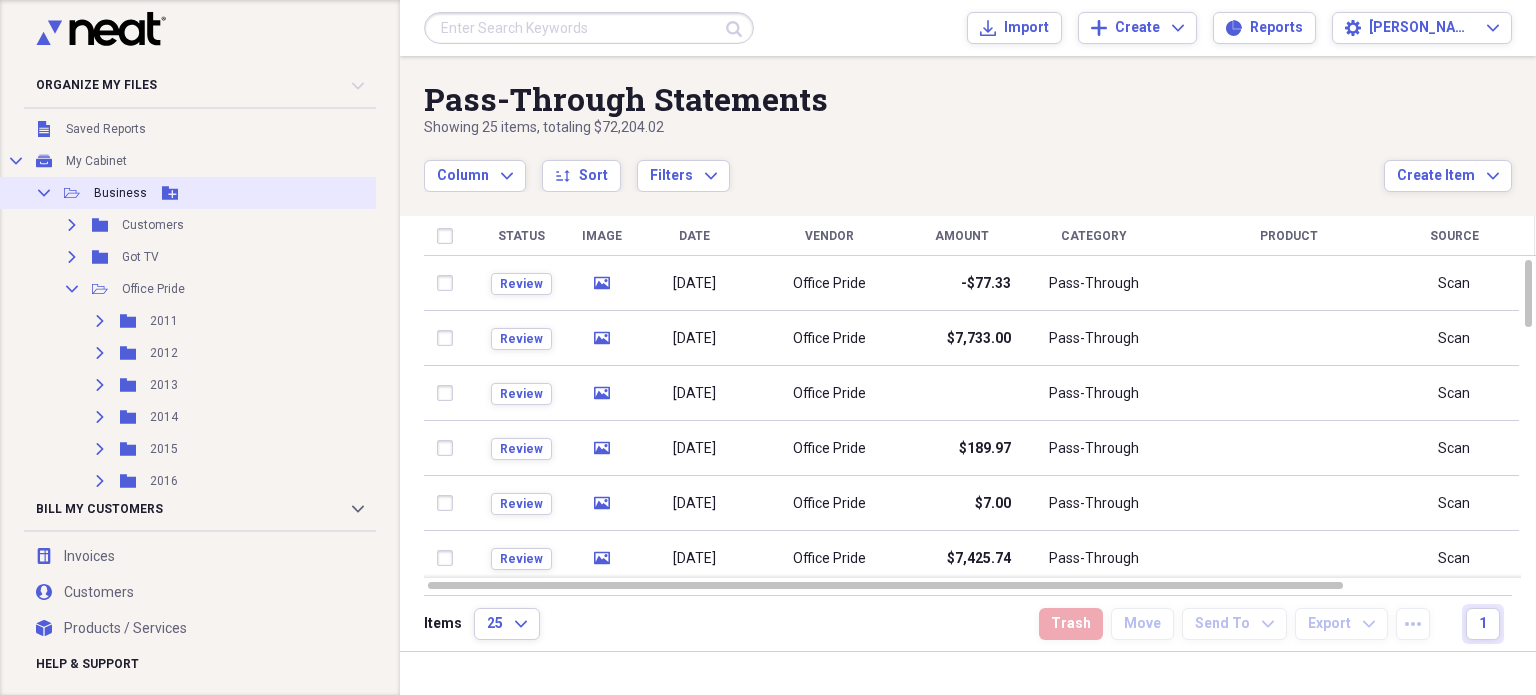 click on "Collapse" 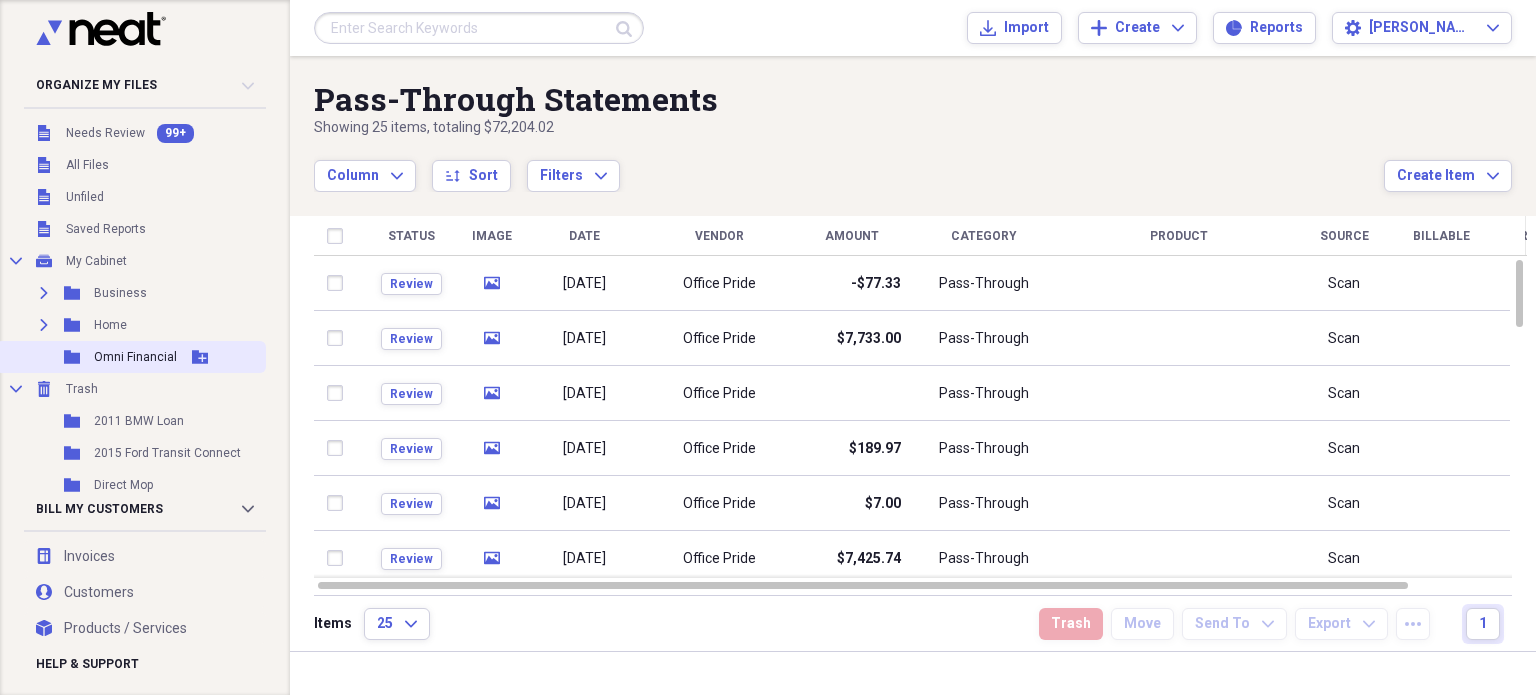 scroll, scrollTop: 0, scrollLeft: 0, axis: both 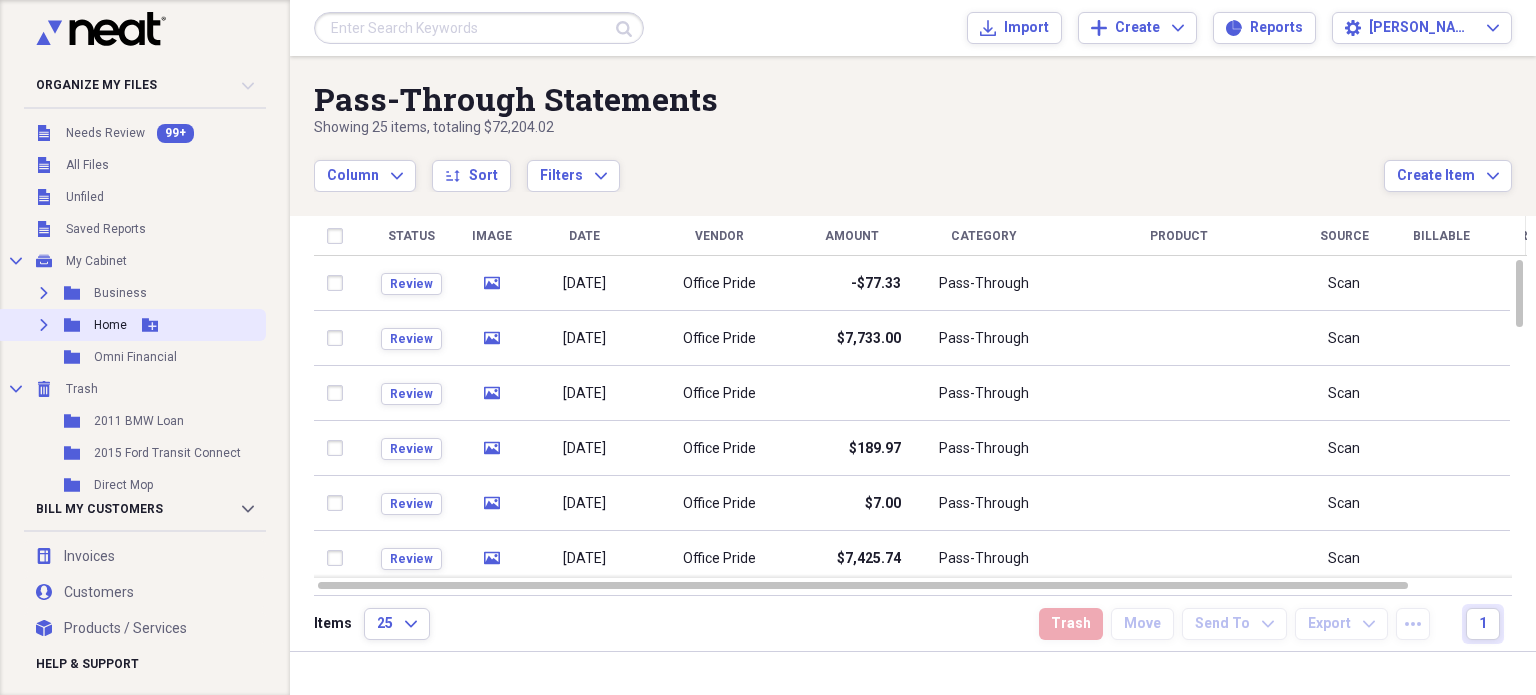 click on "Expand" 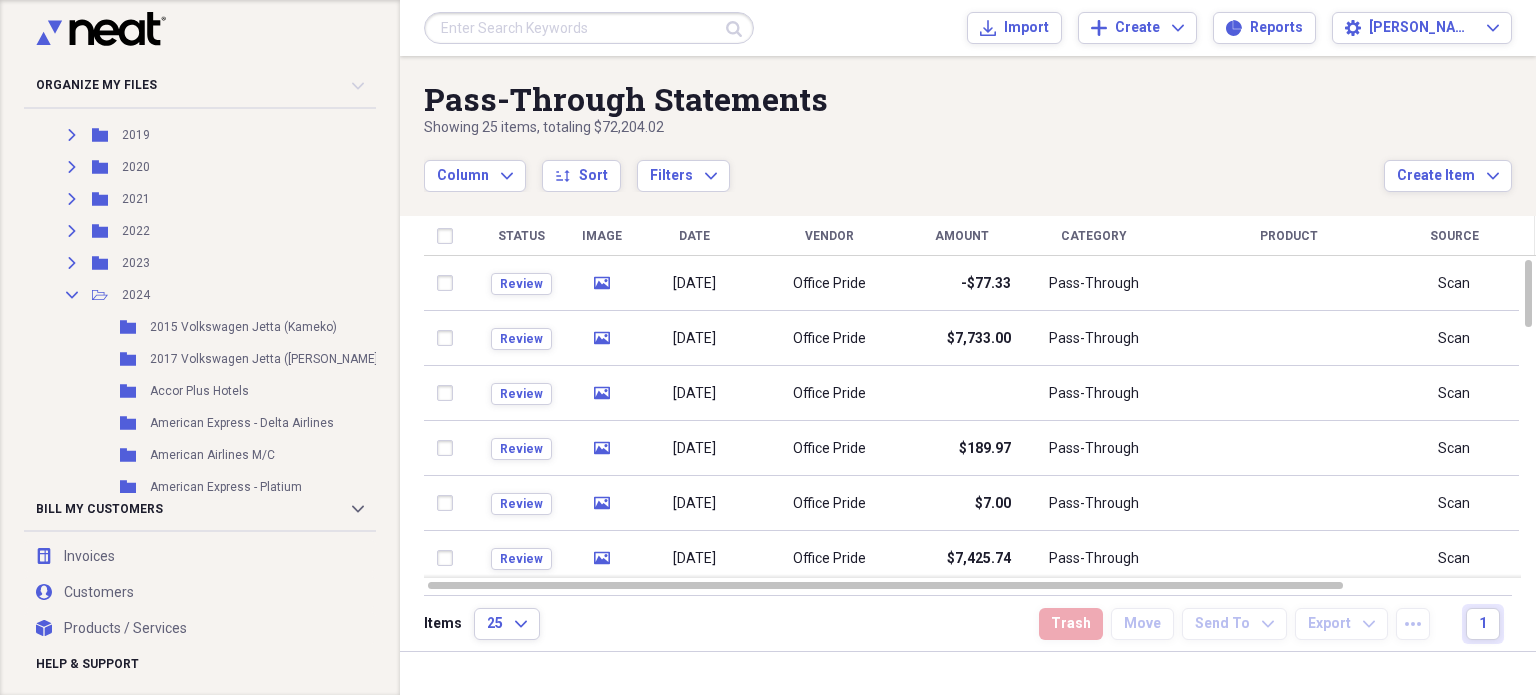 scroll, scrollTop: 600, scrollLeft: 0, axis: vertical 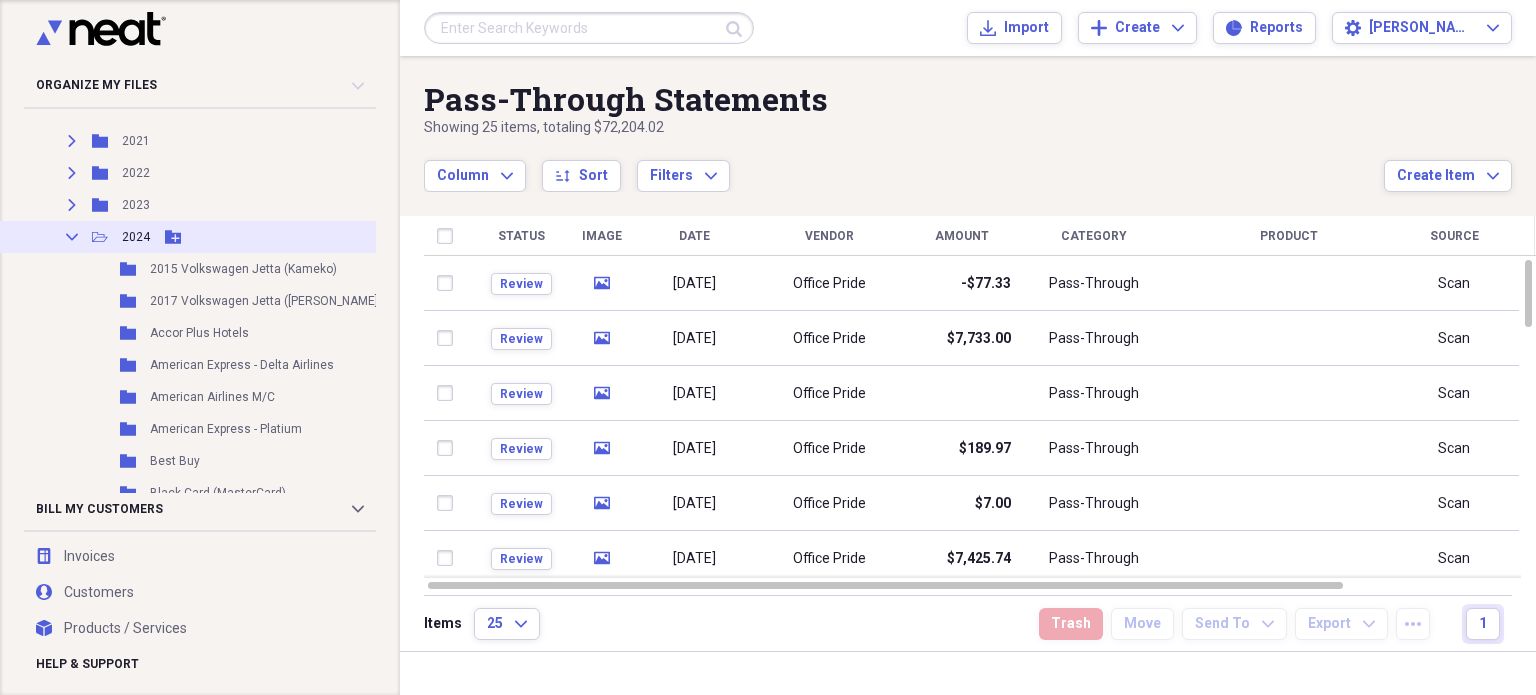 click on "Collapse" 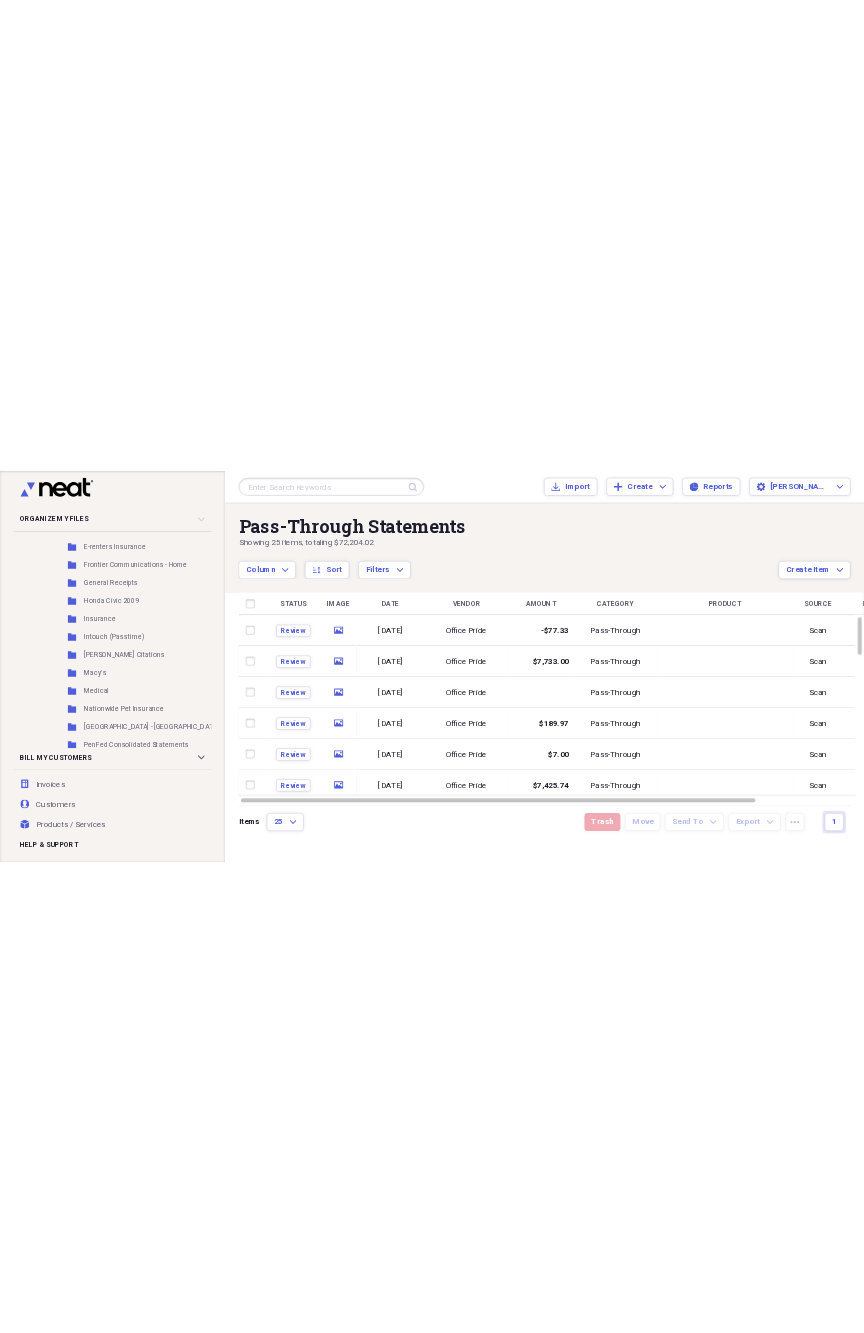 scroll, scrollTop: 1500, scrollLeft: 0, axis: vertical 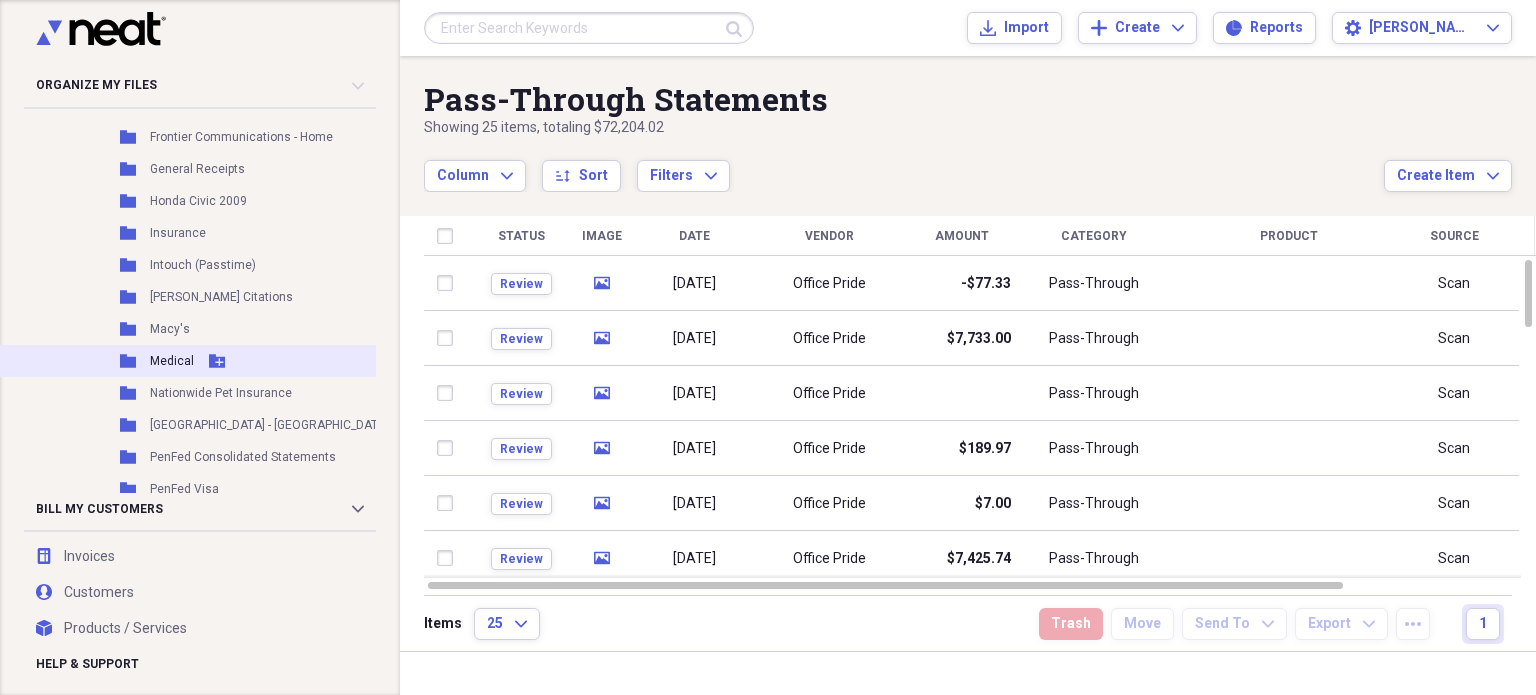 click on "Medical" at bounding box center [172, 361] 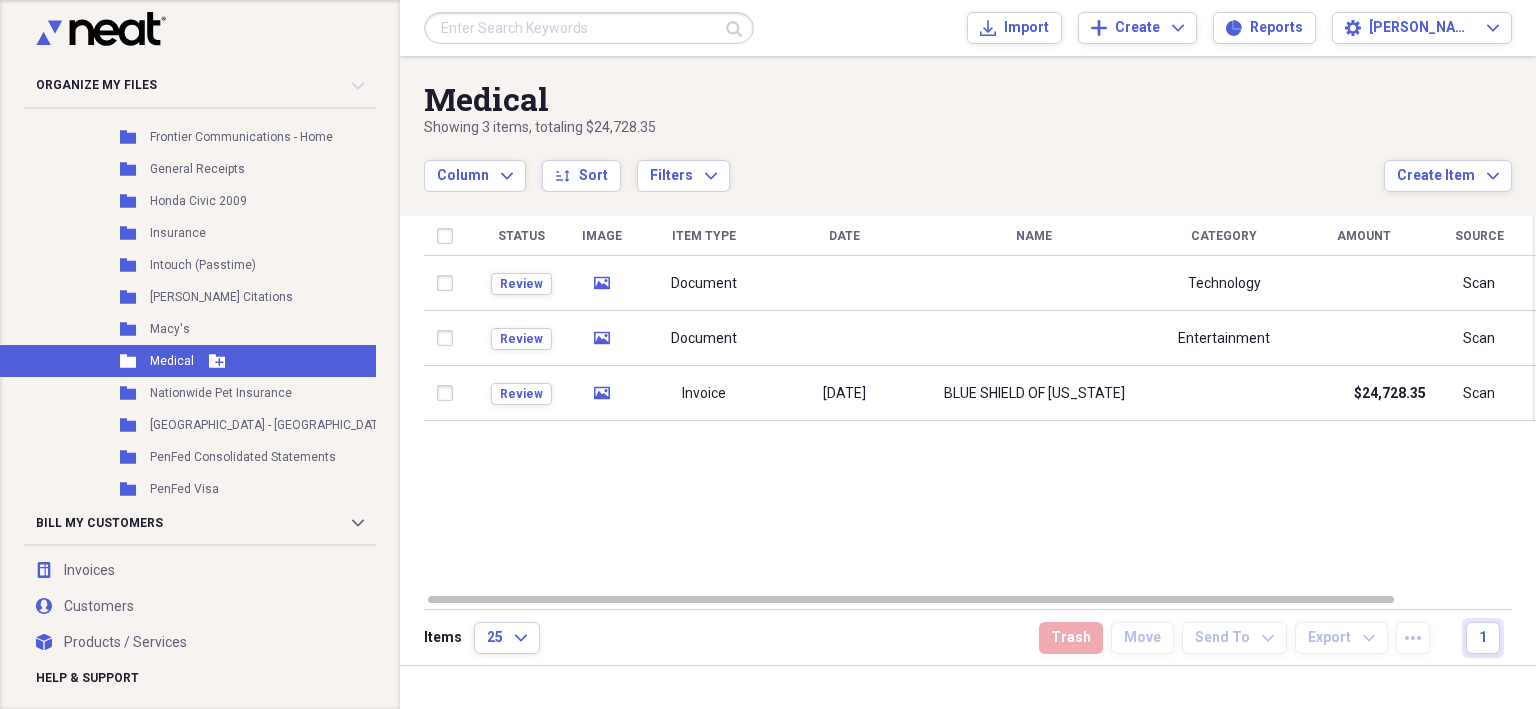 click at bounding box center [968, 687] 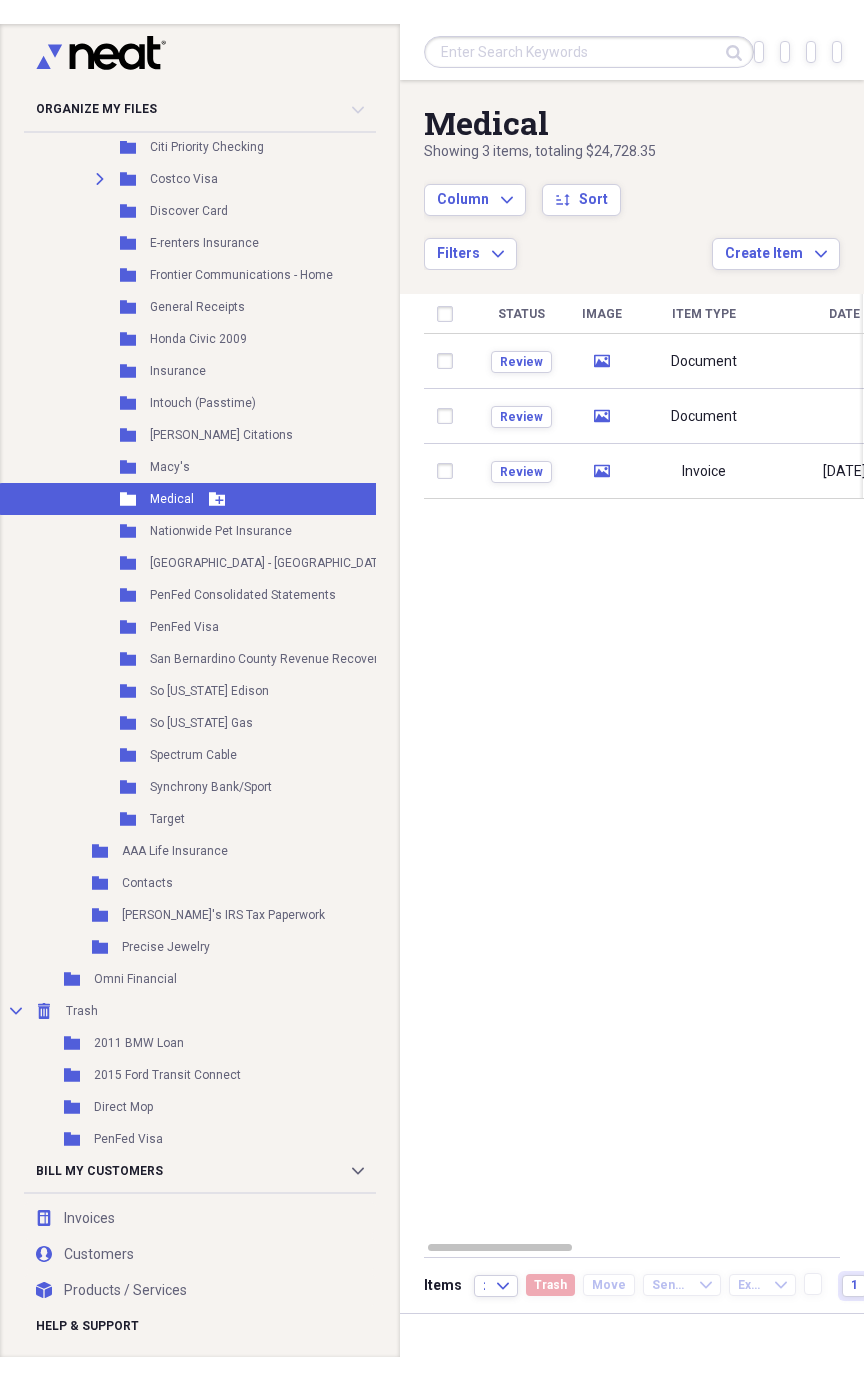 scroll, scrollTop: 1398, scrollLeft: 0, axis: vertical 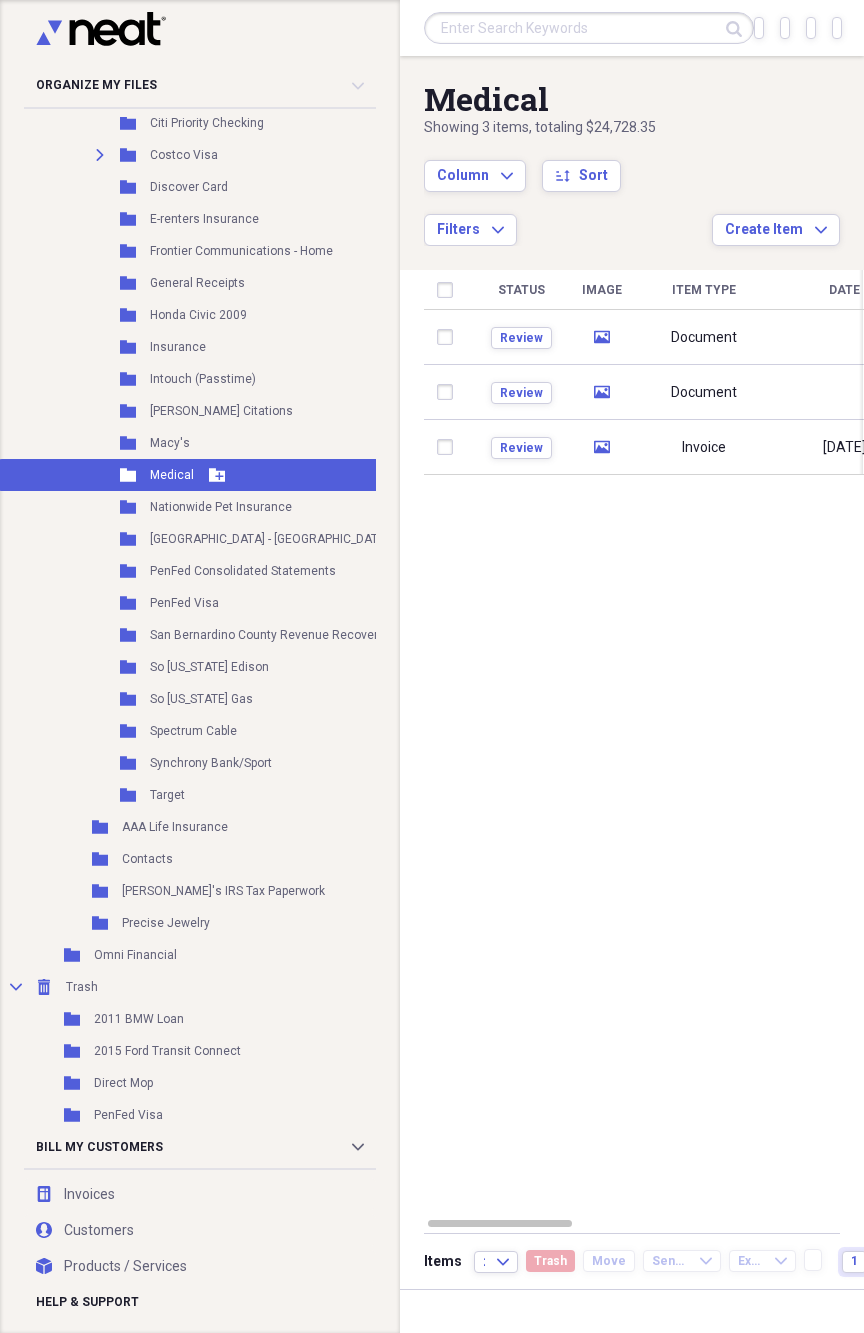 click on "Direct Mop" at bounding box center [123, 1083] 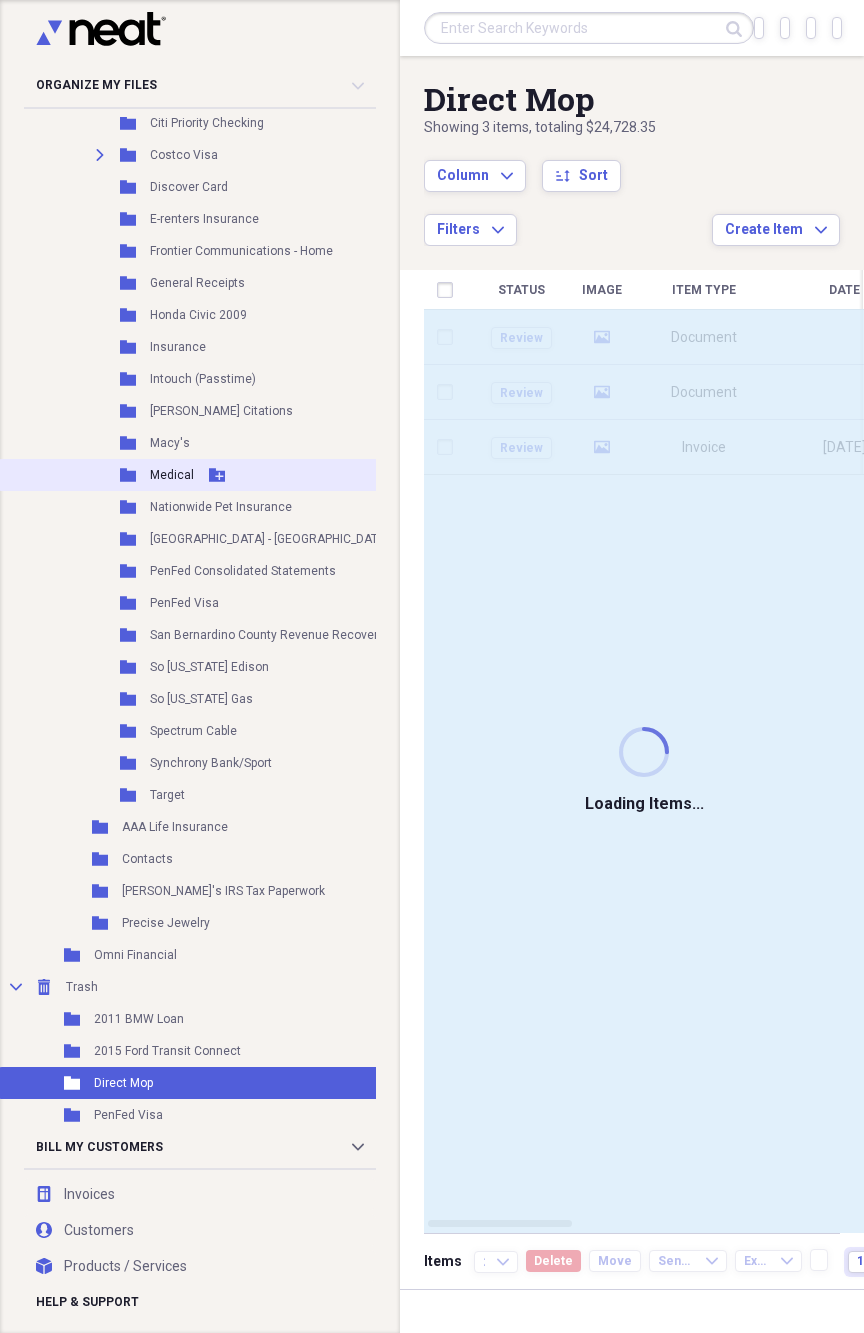 click on "Folder 2015 Ford Transit Connect" at bounding box center [314, 1051] 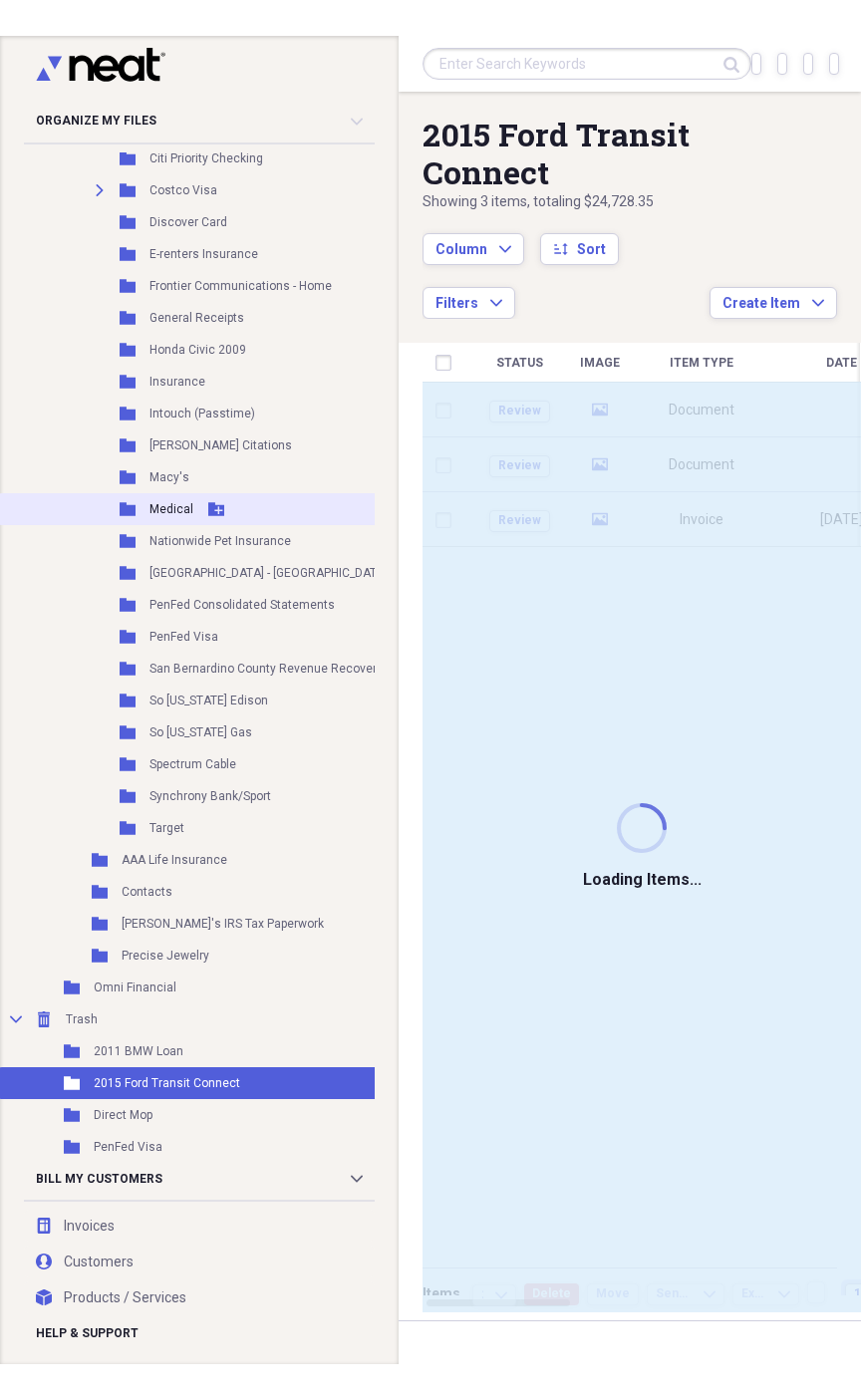 scroll, scrollTop: 1345, scrollLeft: 0, axis: vertical 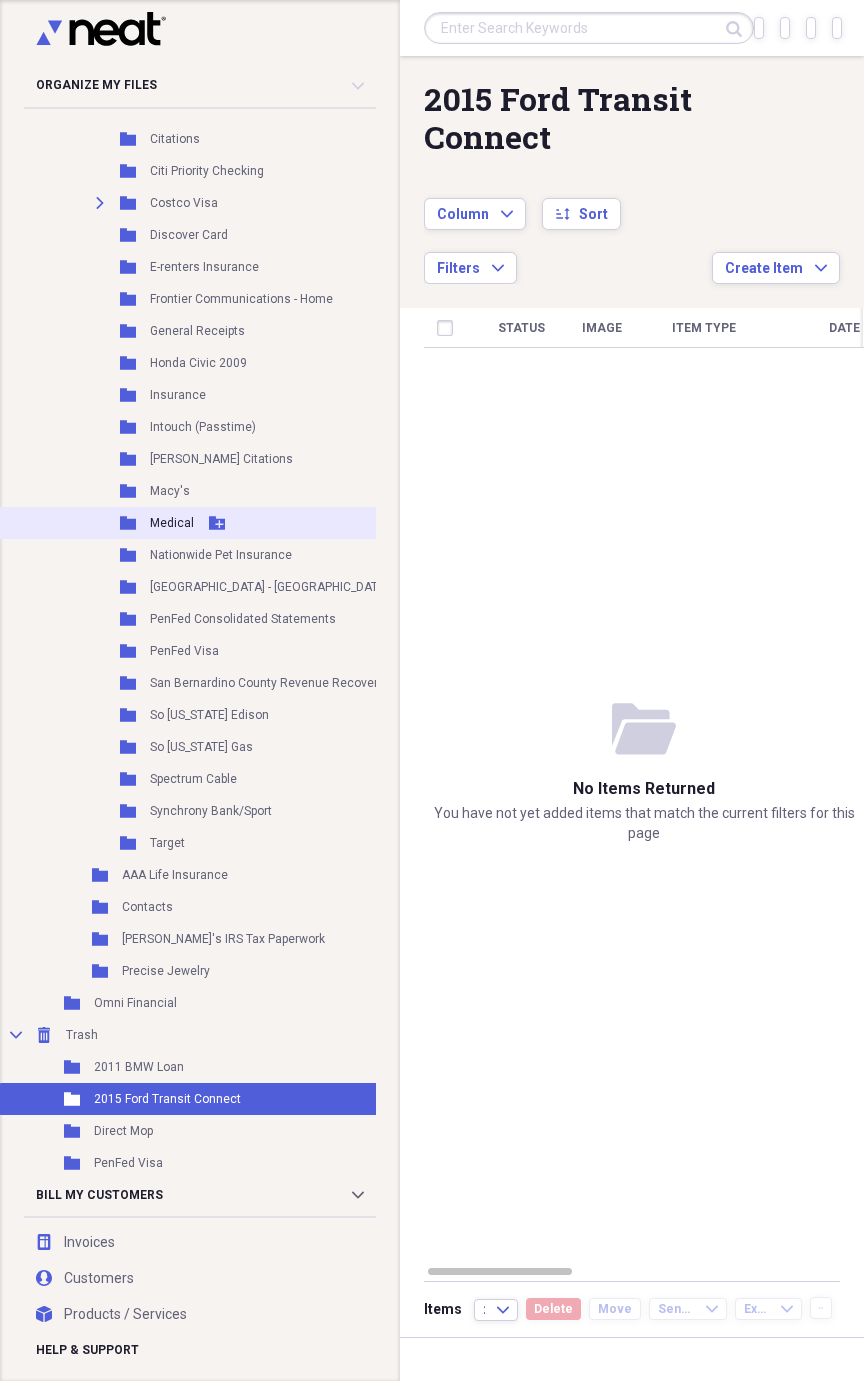 click on "Add Folder" at bounding box center [295, 811] 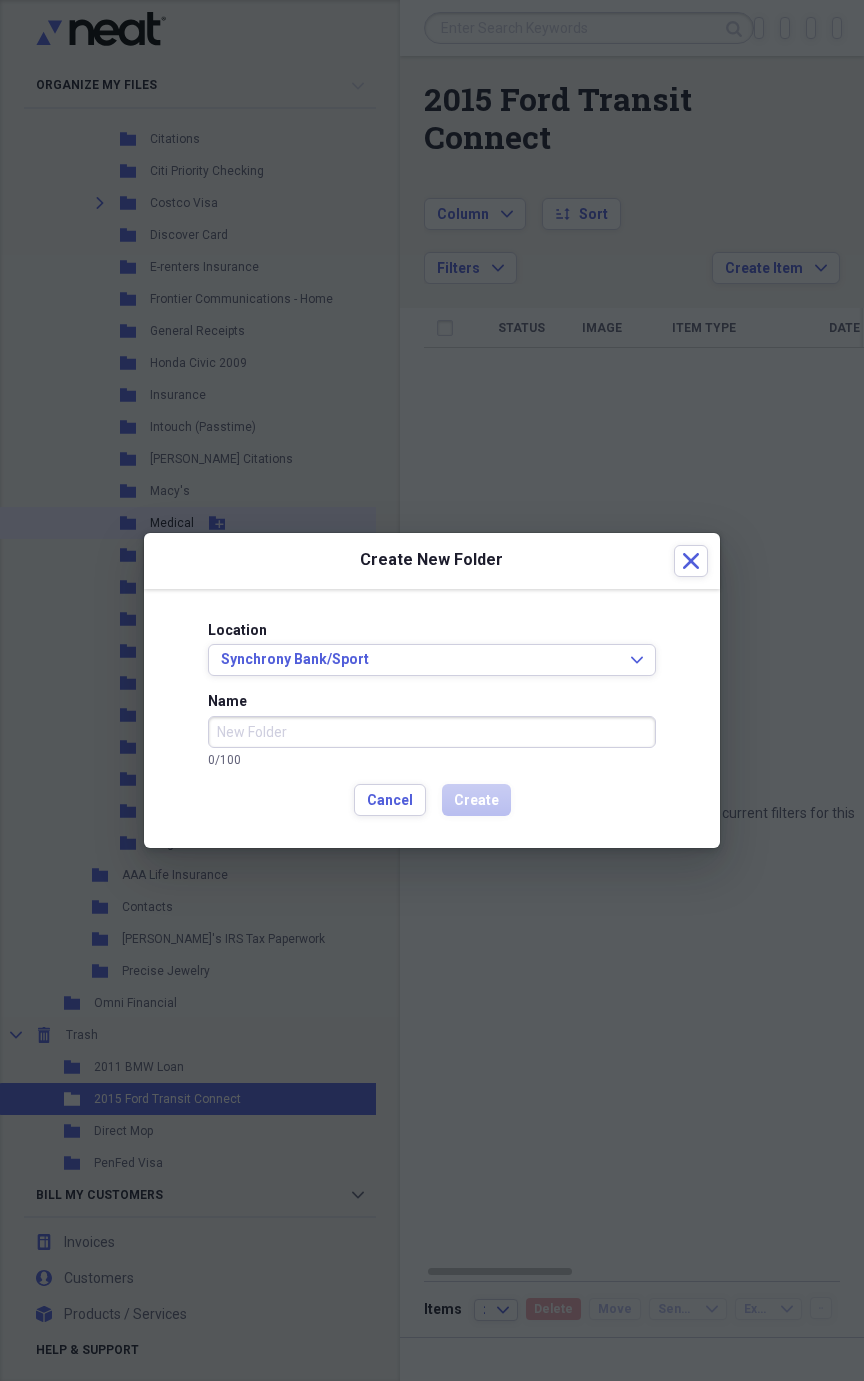 click on "Location Synchrony Bank/Sport Expand Name 0 / 100 Cancel Create" at bounding box center (432, 719) 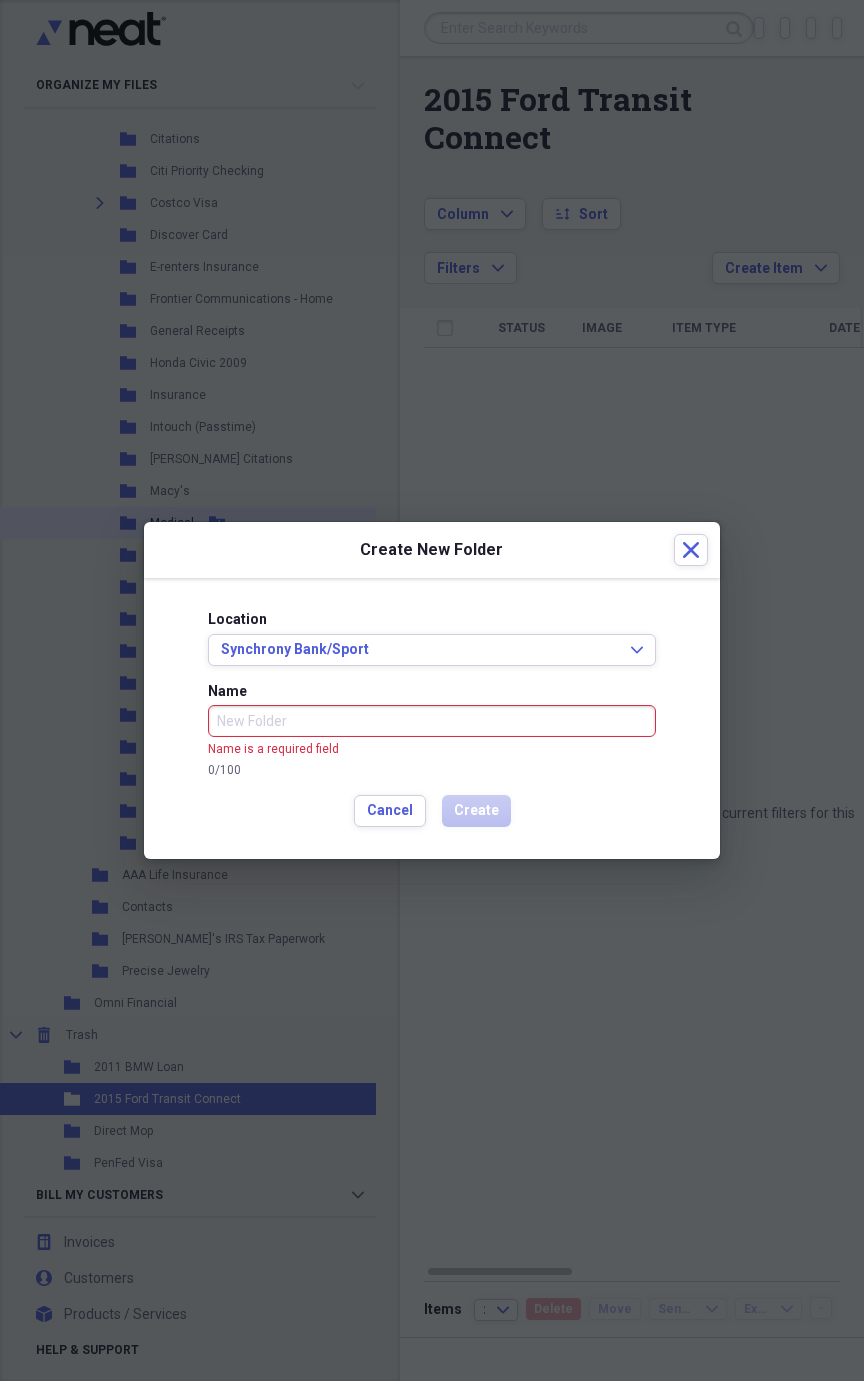 click on "Location Synchrony Bank/Sport Expand Name Name is a required field 0 / 100 Cancel Create" at bounding box center (432, 718) 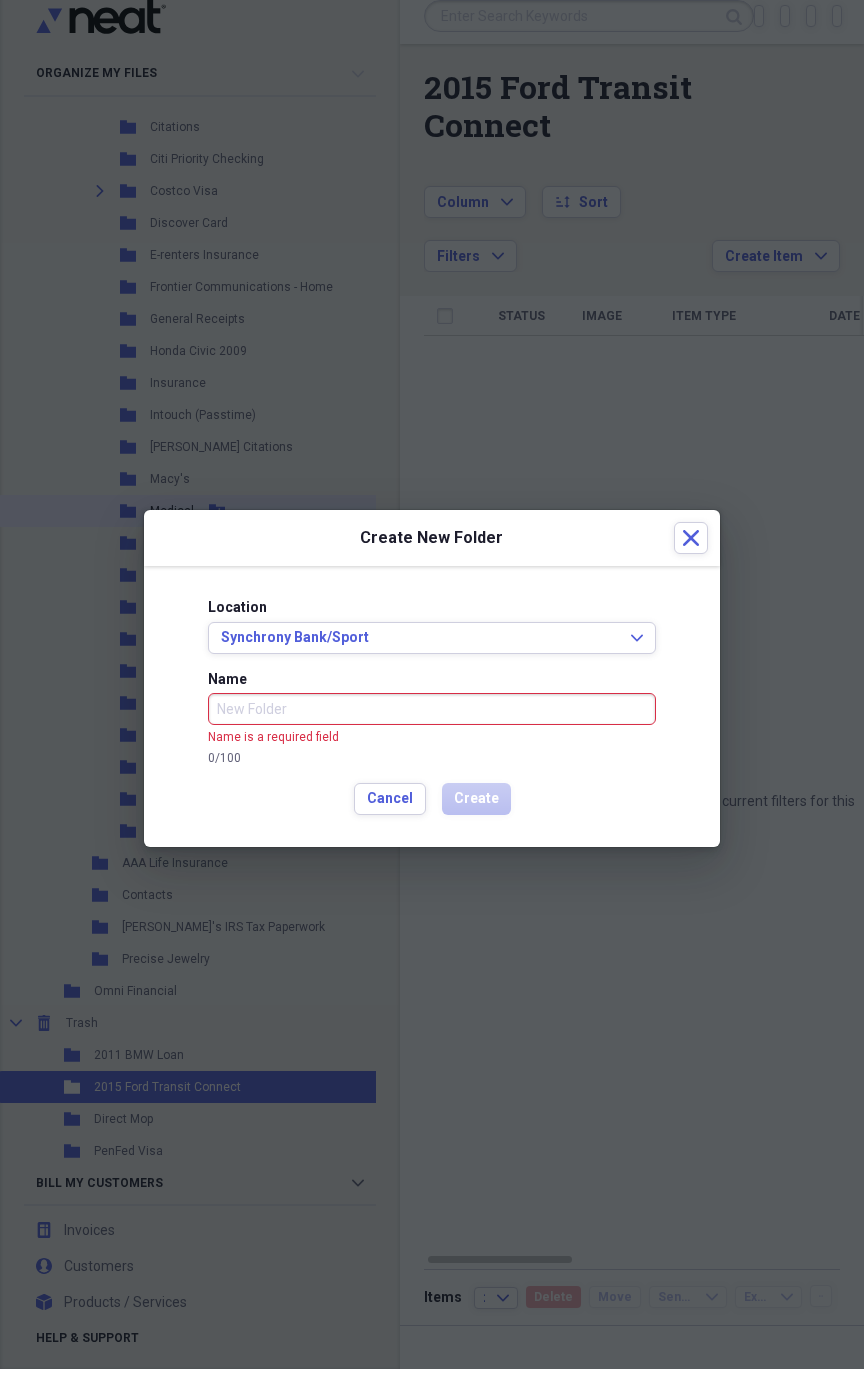click on "Cancel Create" at bounding box center [432, 811] 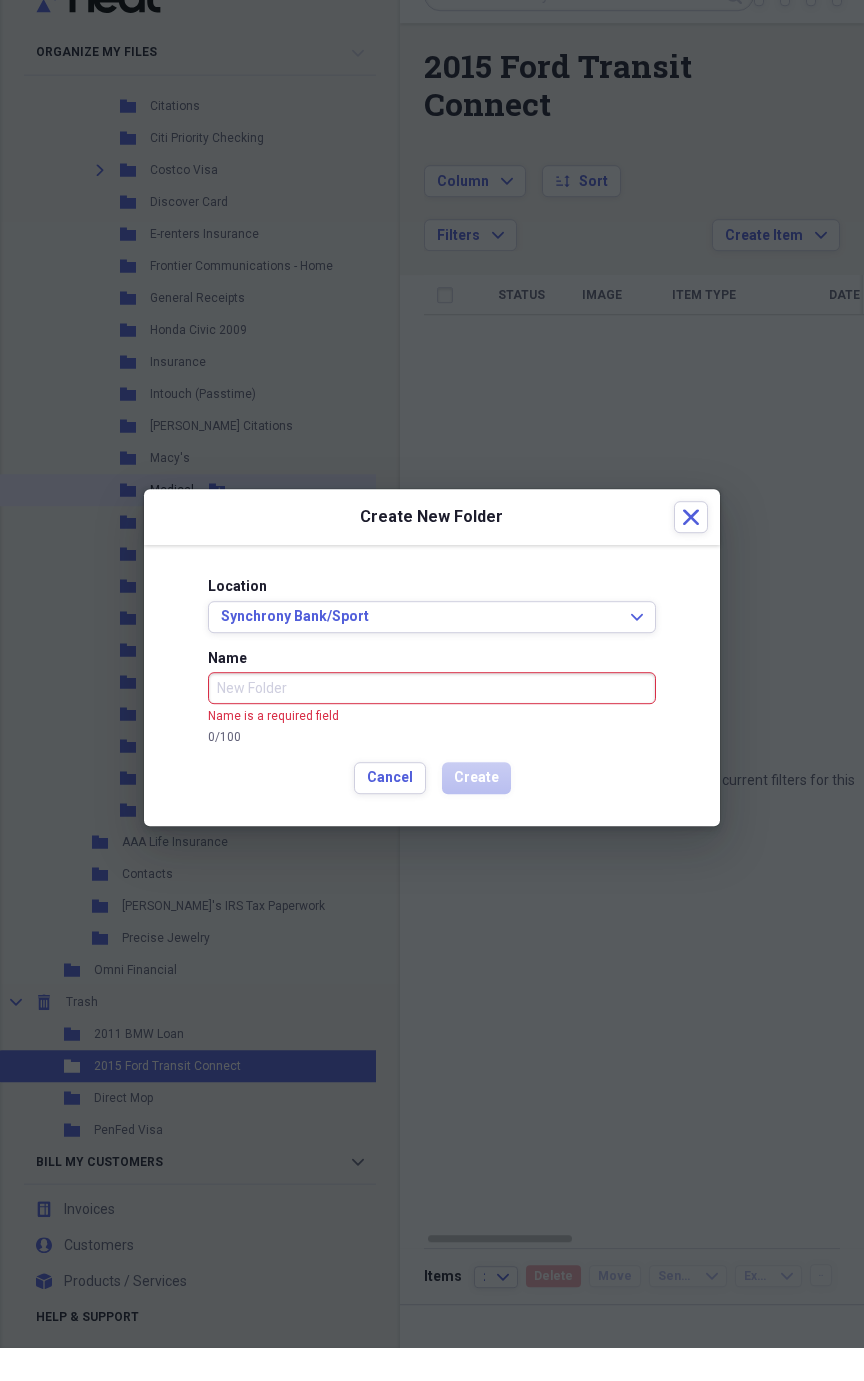 click on "Cancel Create" at bounding box center (432, 811) 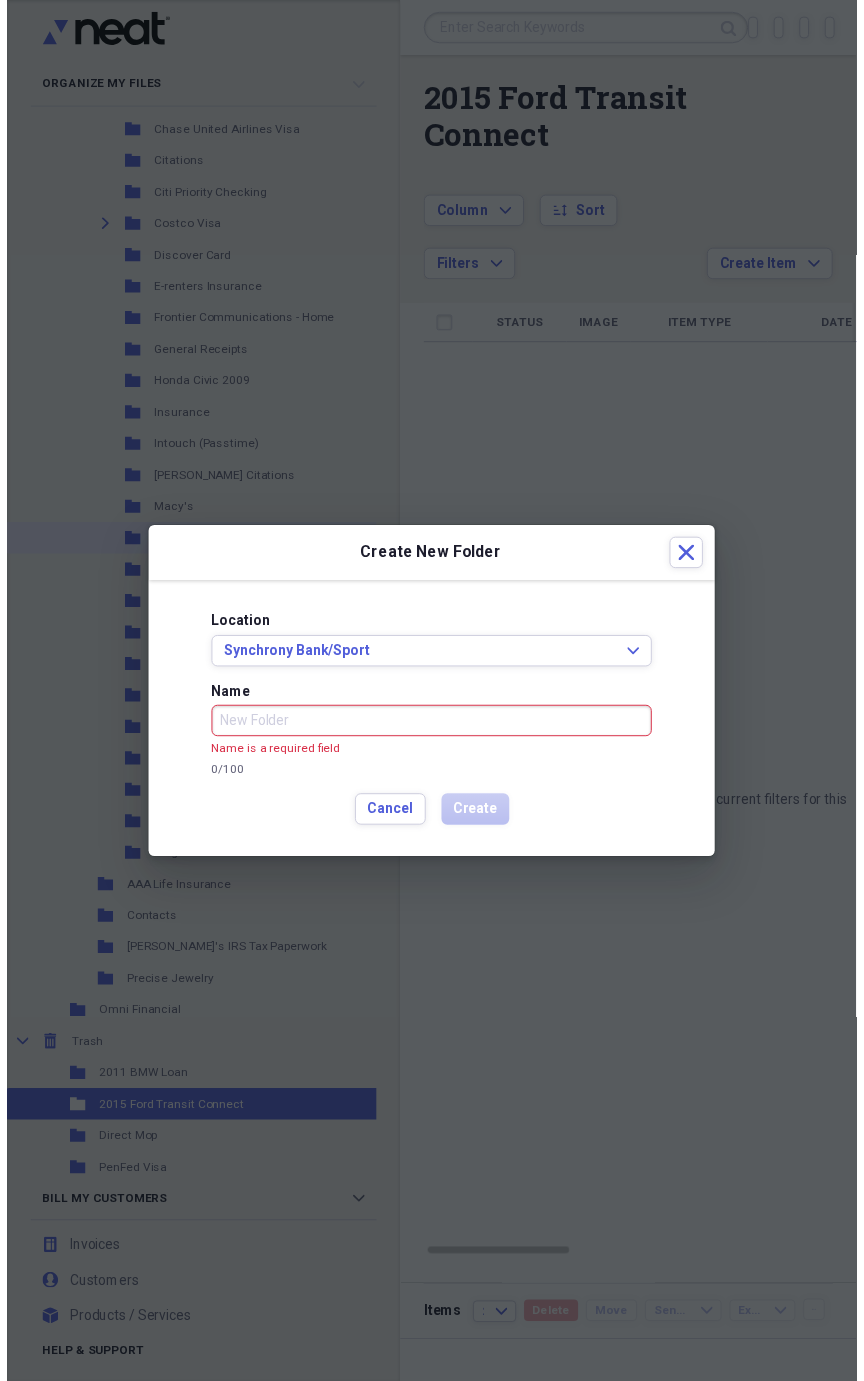 scroll, scrollTop: 1350, scrollLeft: 0, axis: vertical 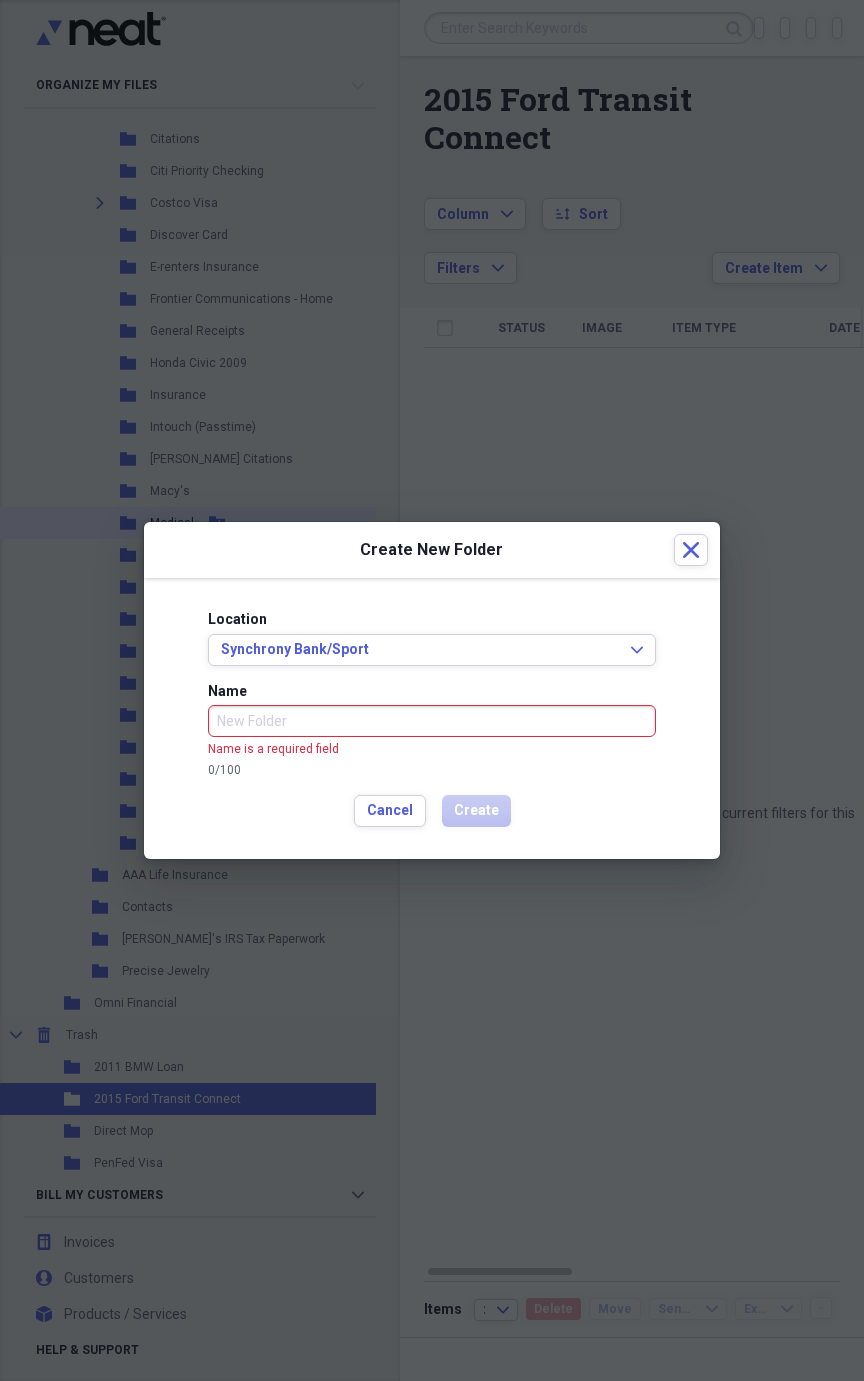 click on "Cancel Create" at bounding box center (432, 811) 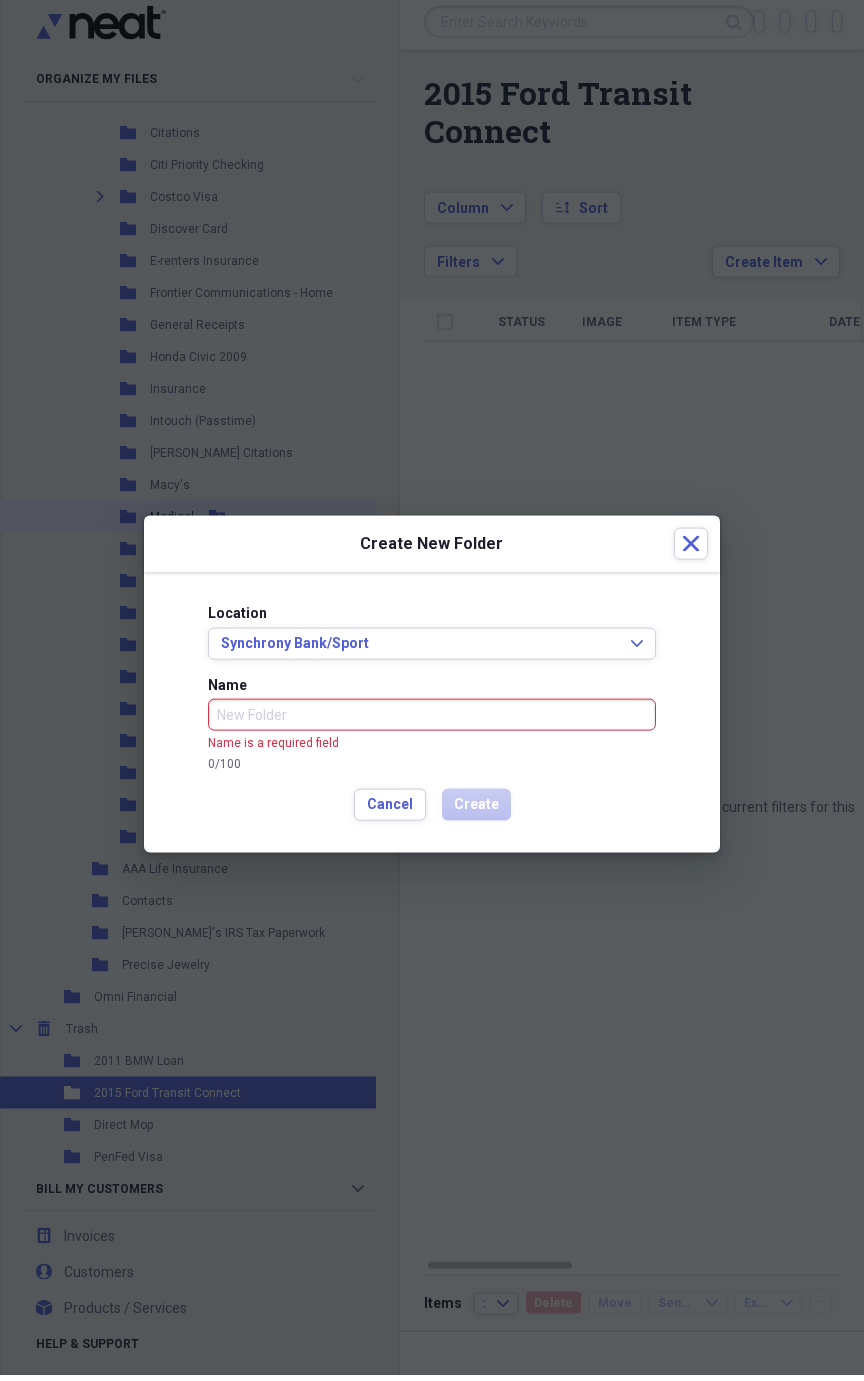 click on "0 / 100" at bounding box center [432, 770] 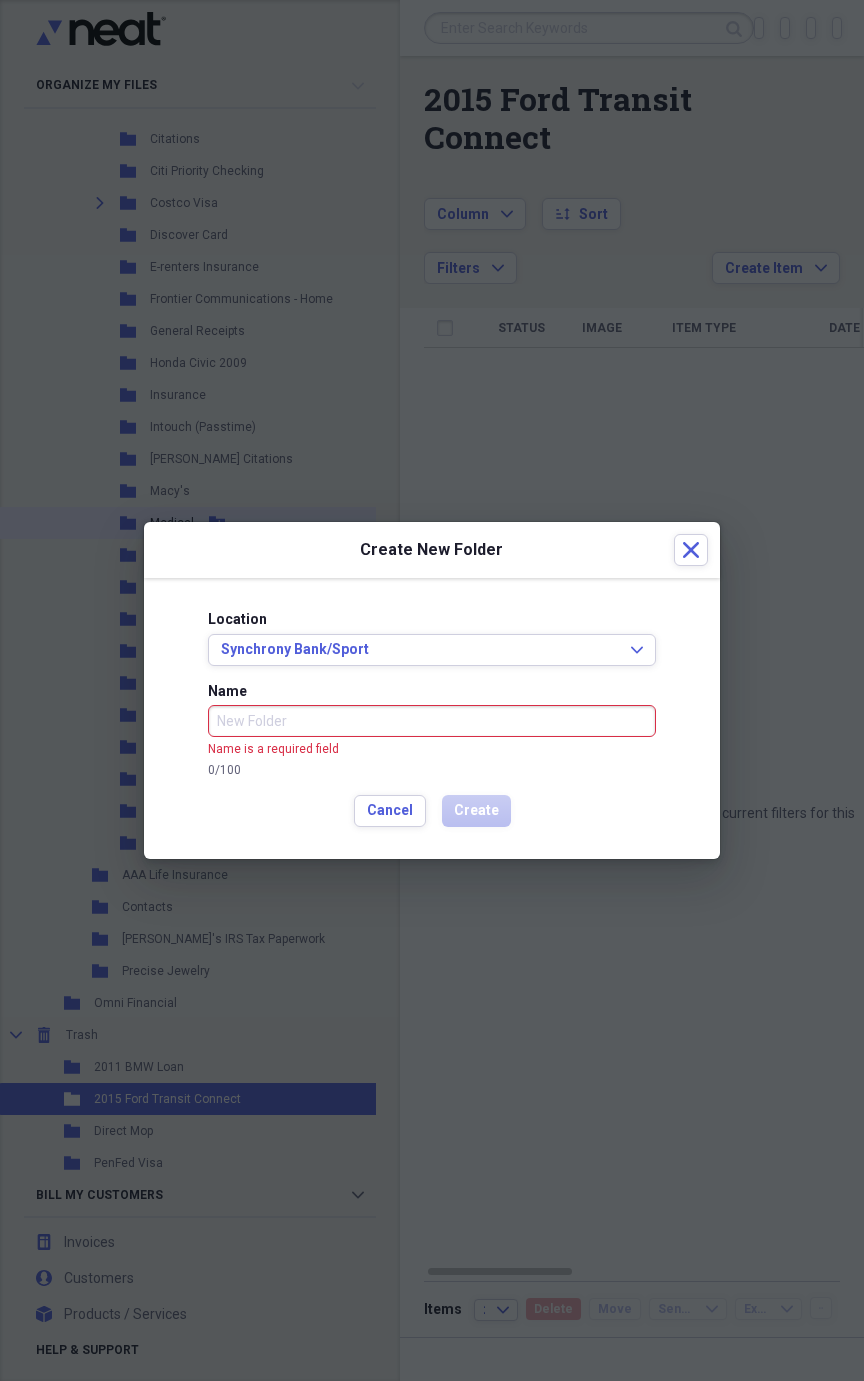 click on "0 / 100" at bounding box center (432, 770) 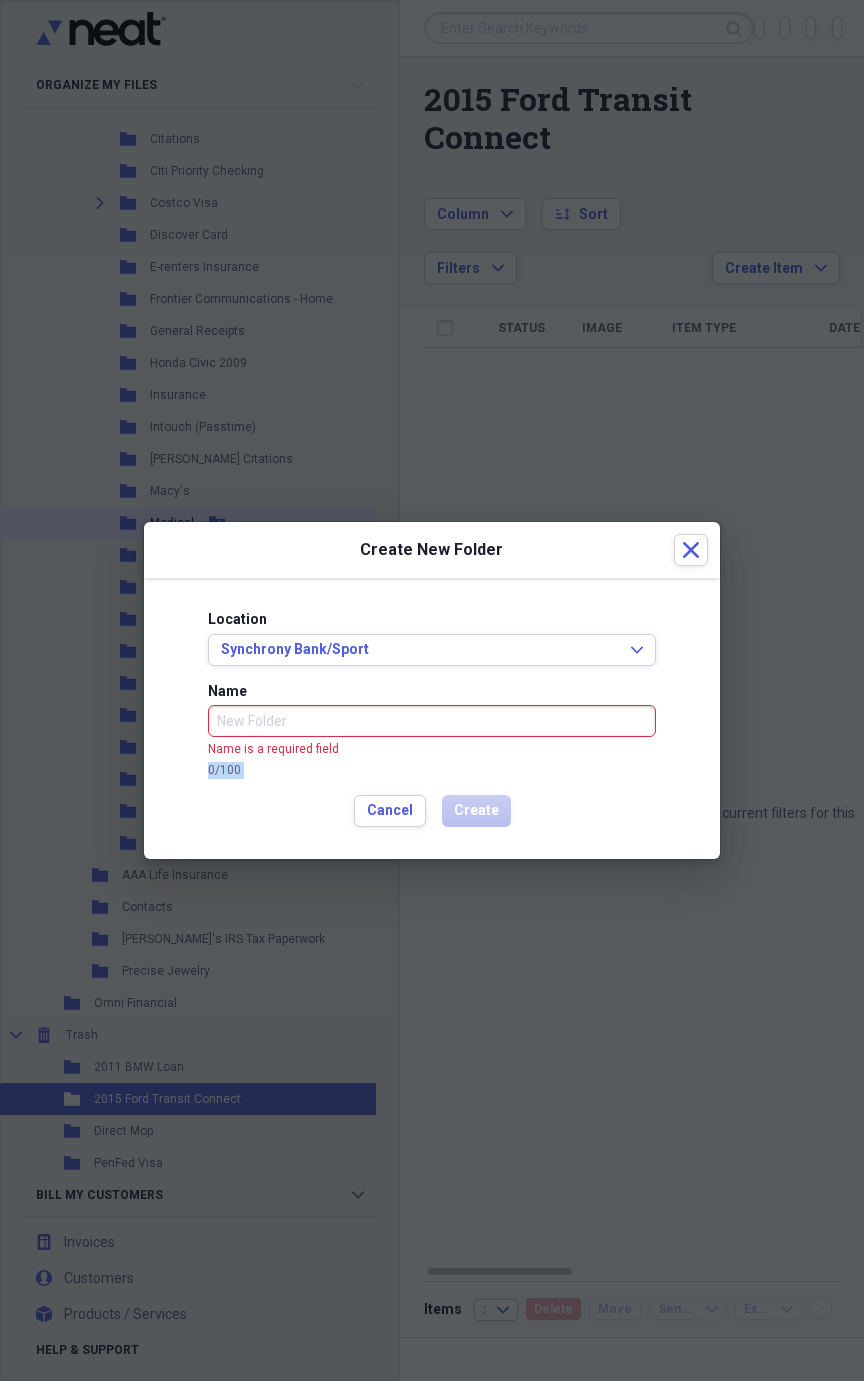 click on "0 / 100" at bounding box center (432, 770) 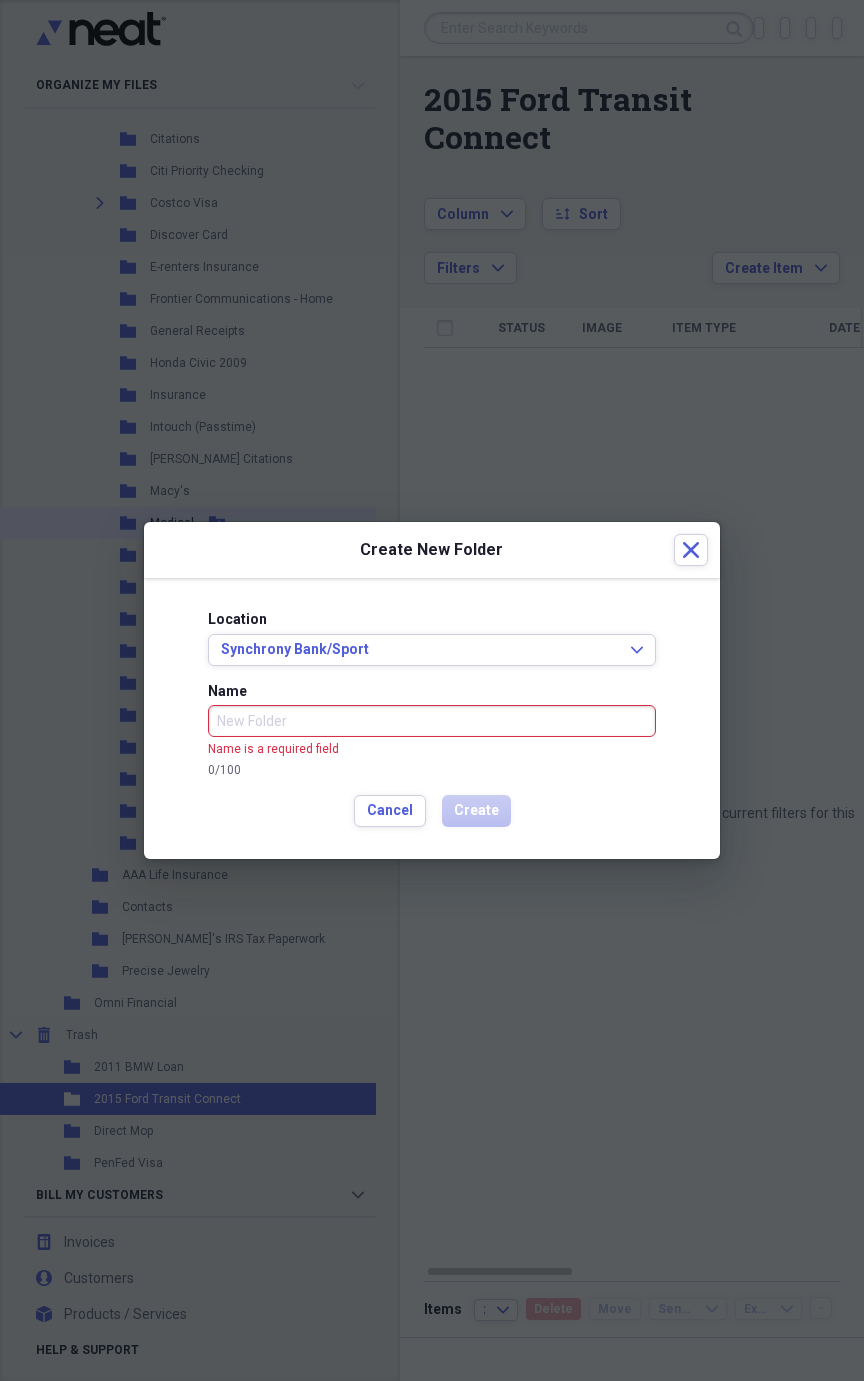 click on "0 / 100" at bounding box center (432, 770) 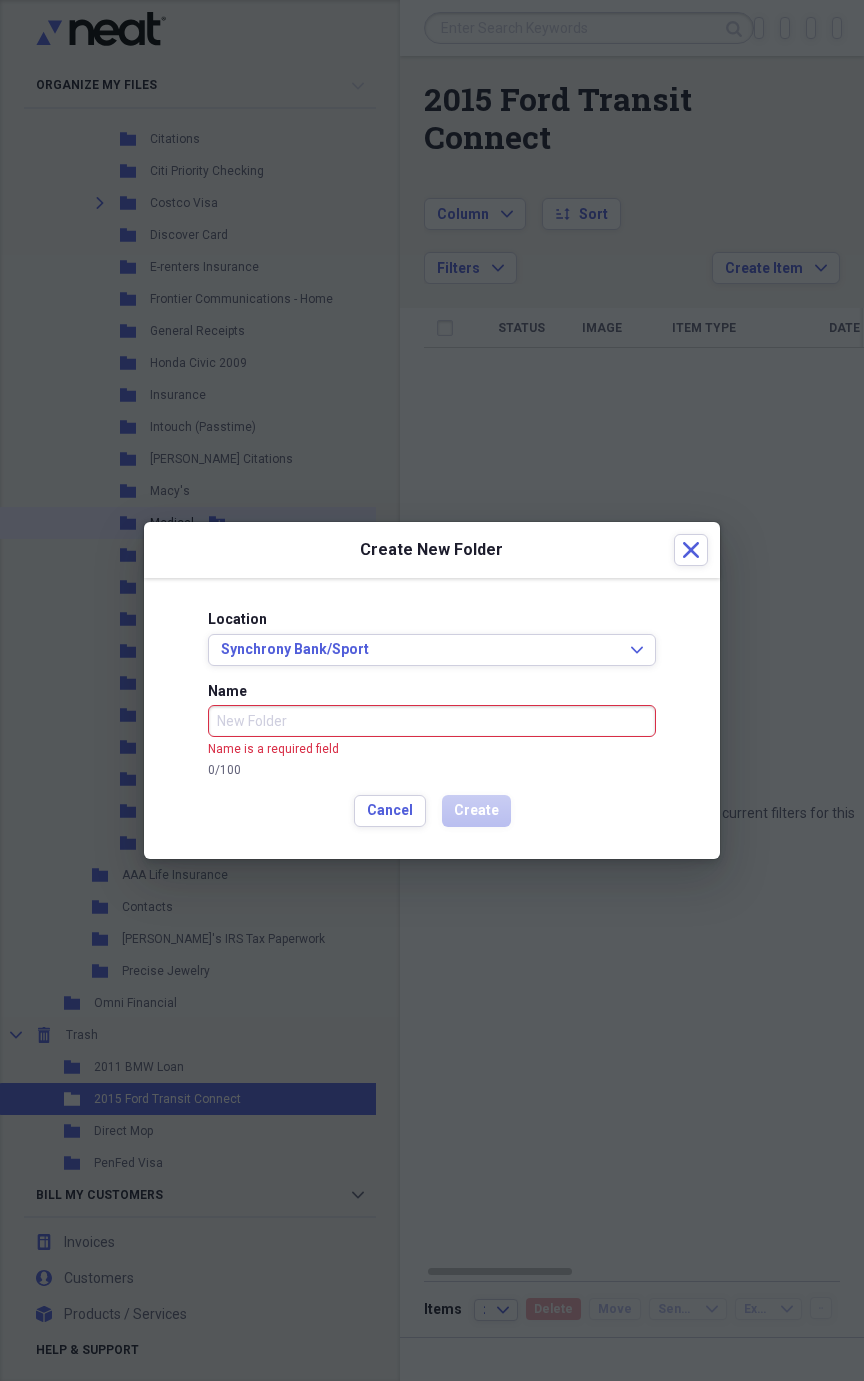 click at bounding box center [432, 690] 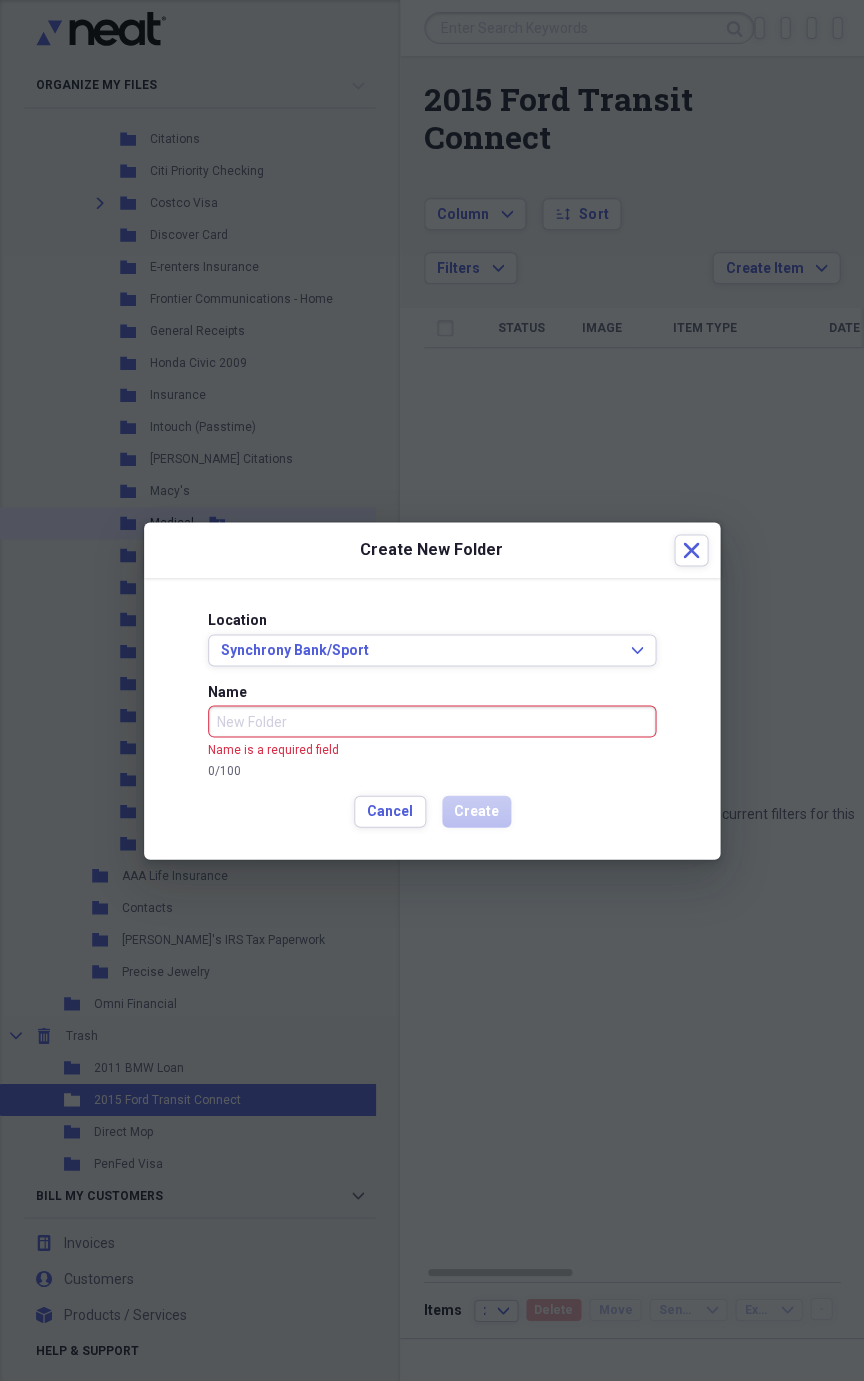 click on "0 / 100" at bounding box center [432, 770] 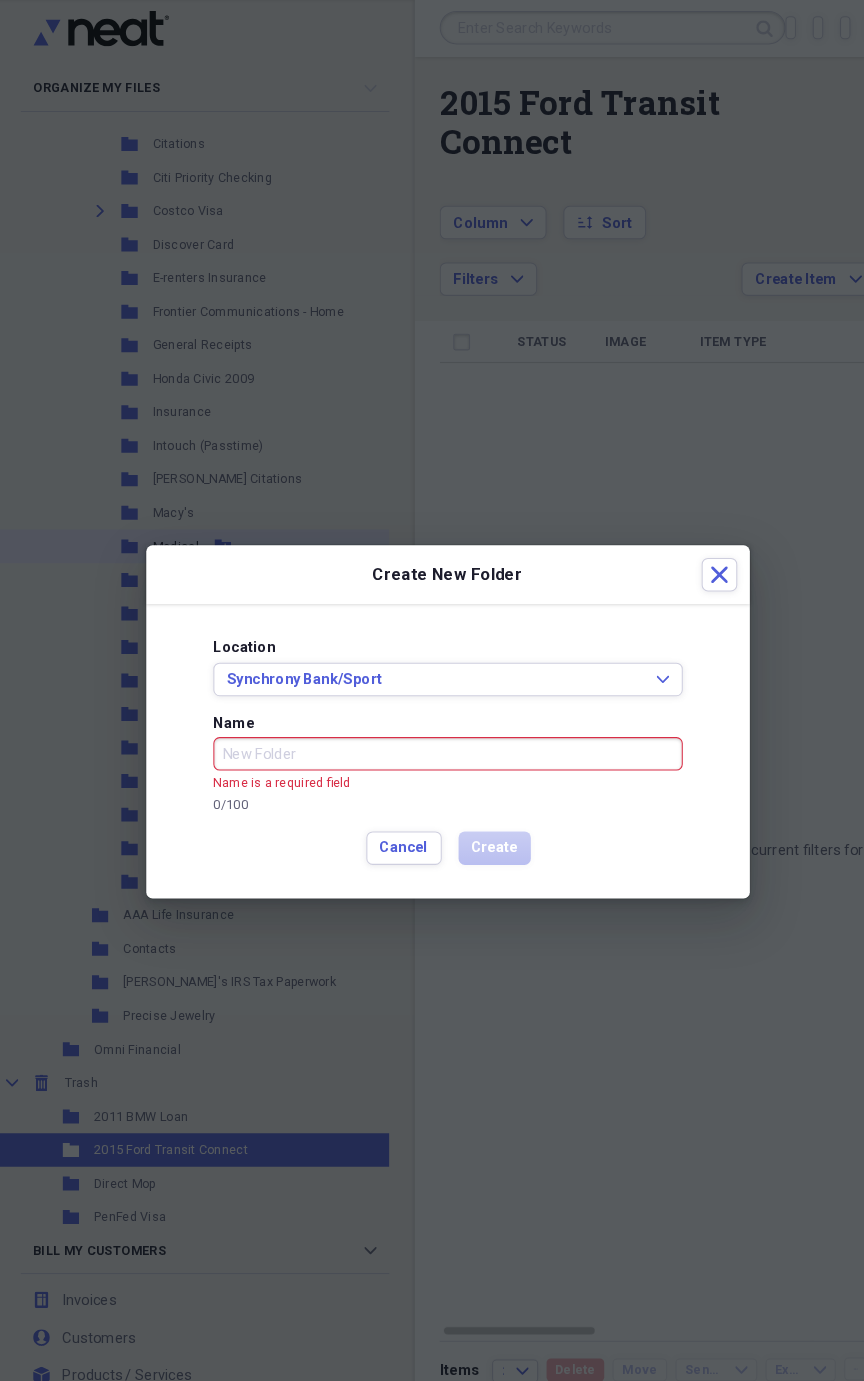 click at bounding box center [432, 690] 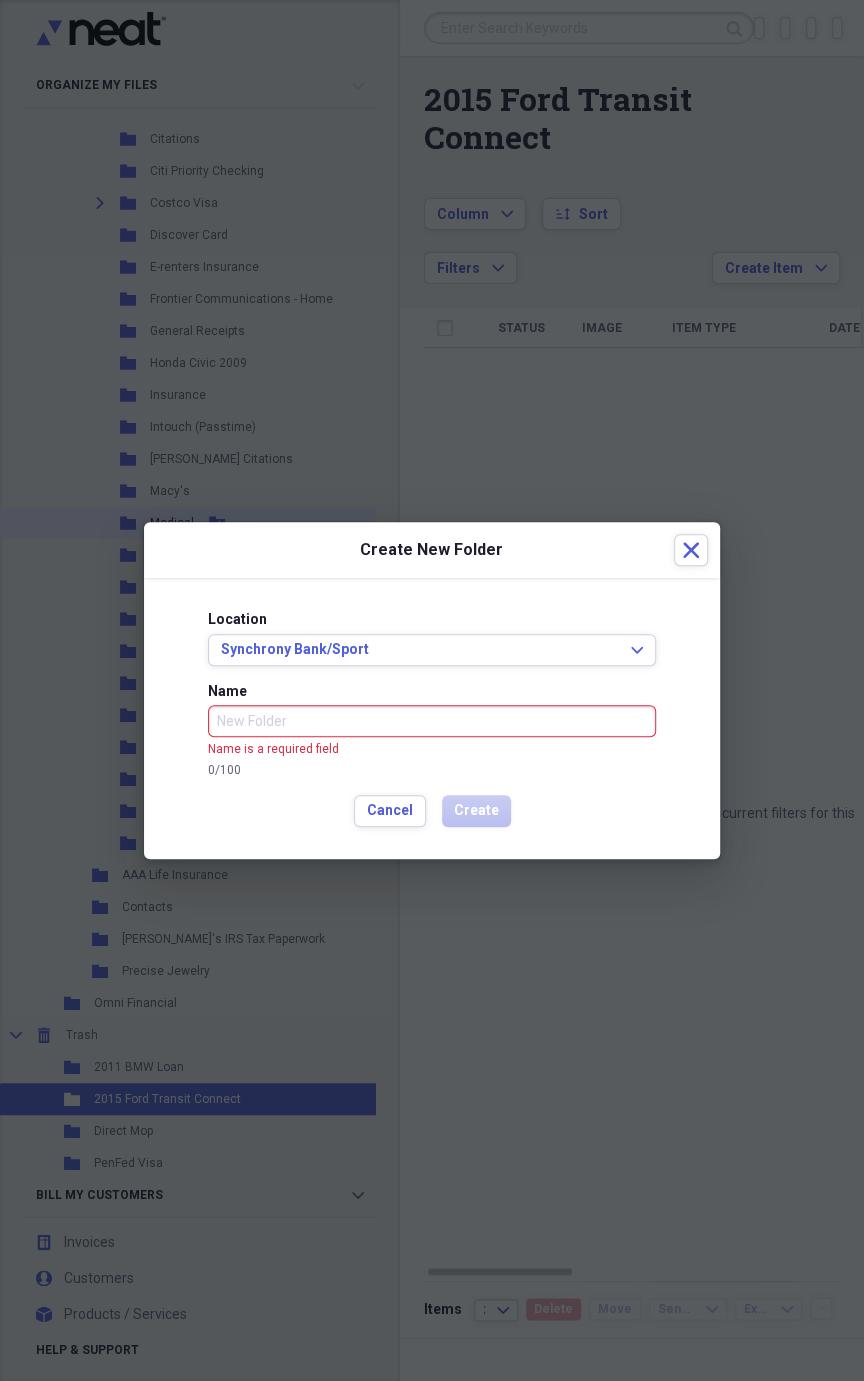scroll, scrollTop: 0, scrollLeft: 0, axis: both 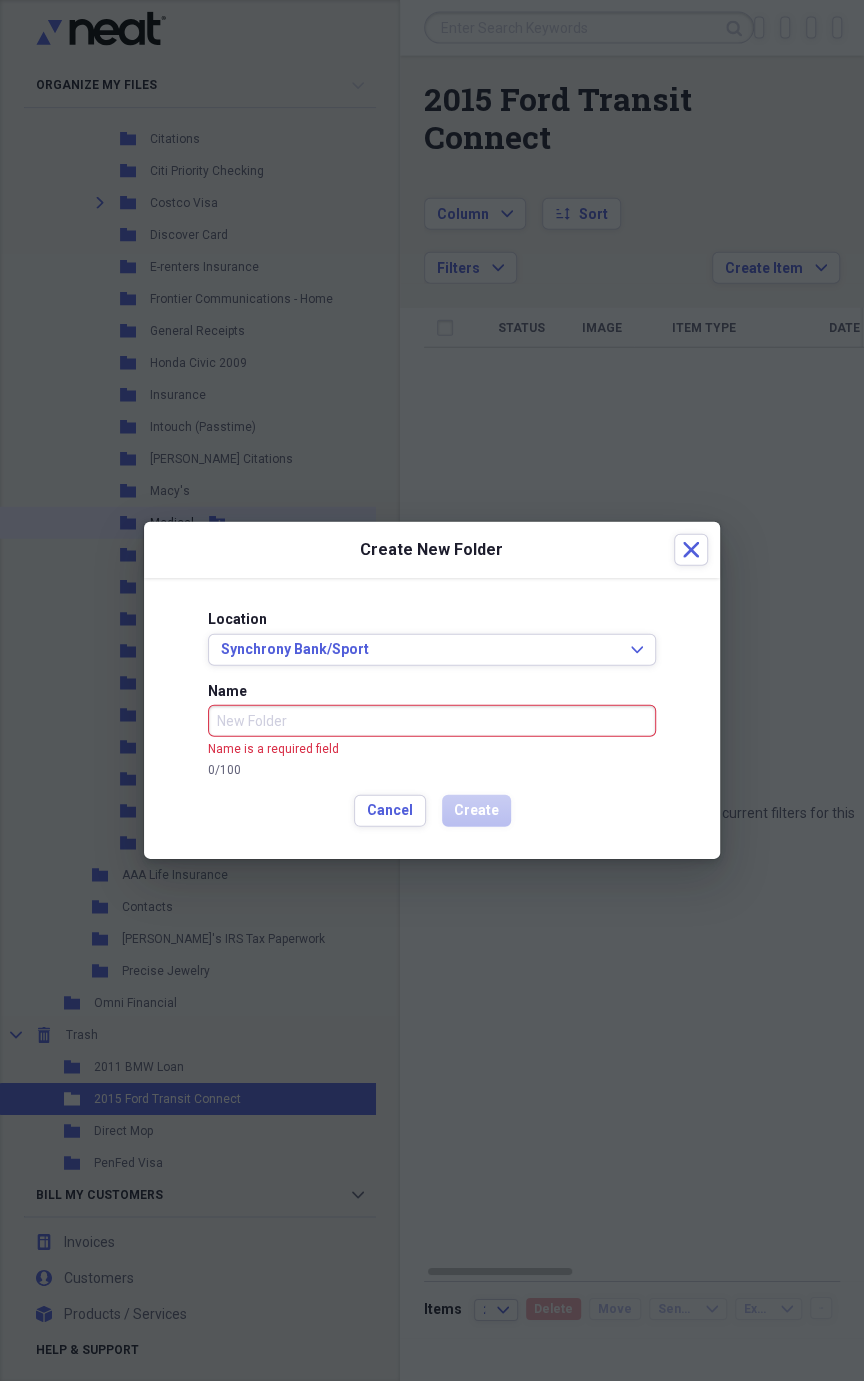 click on "0 / 100" at bounding box center [432, 770] 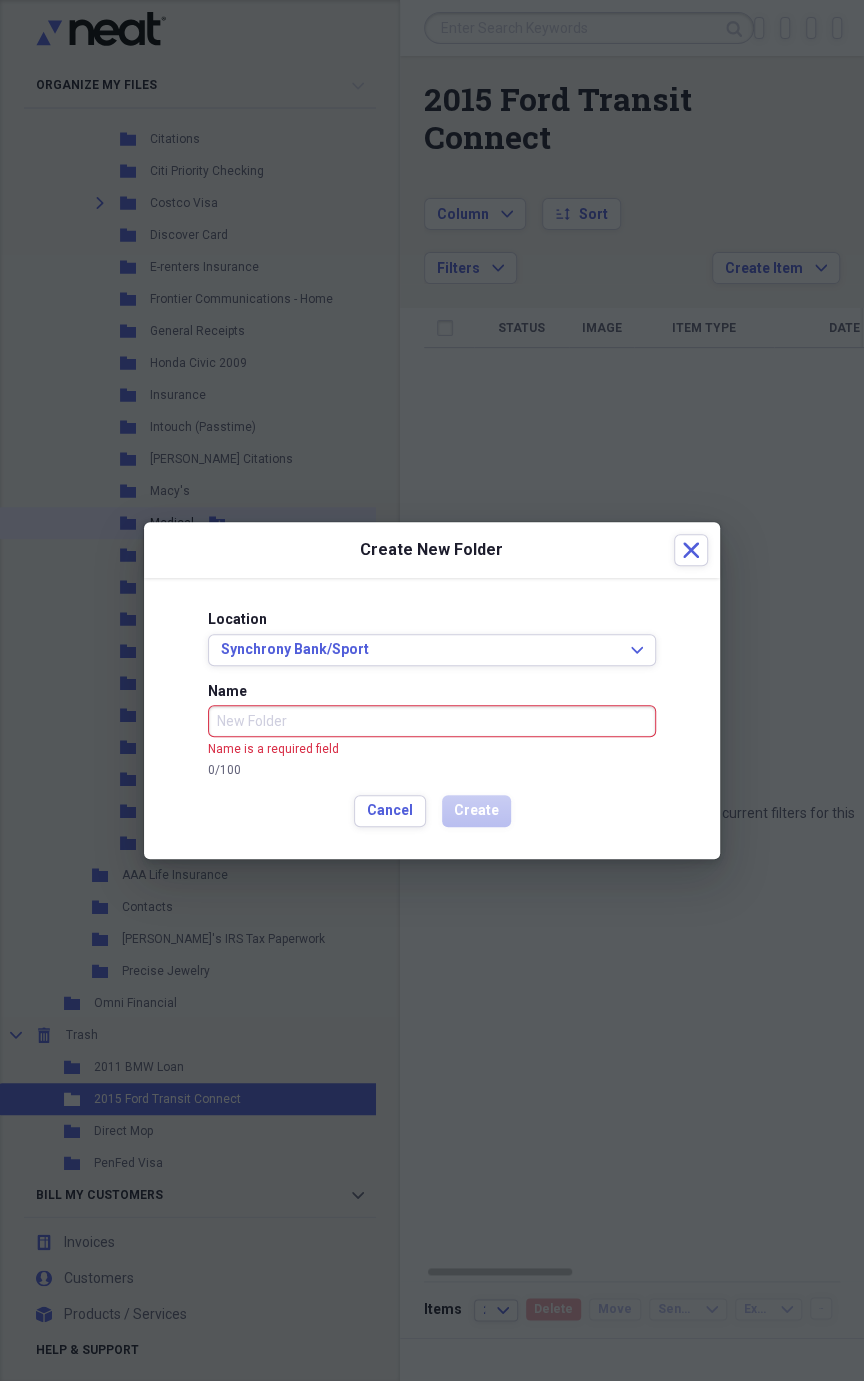 scroll, scrollTop: 0, scrollLeft: 0, axis: both 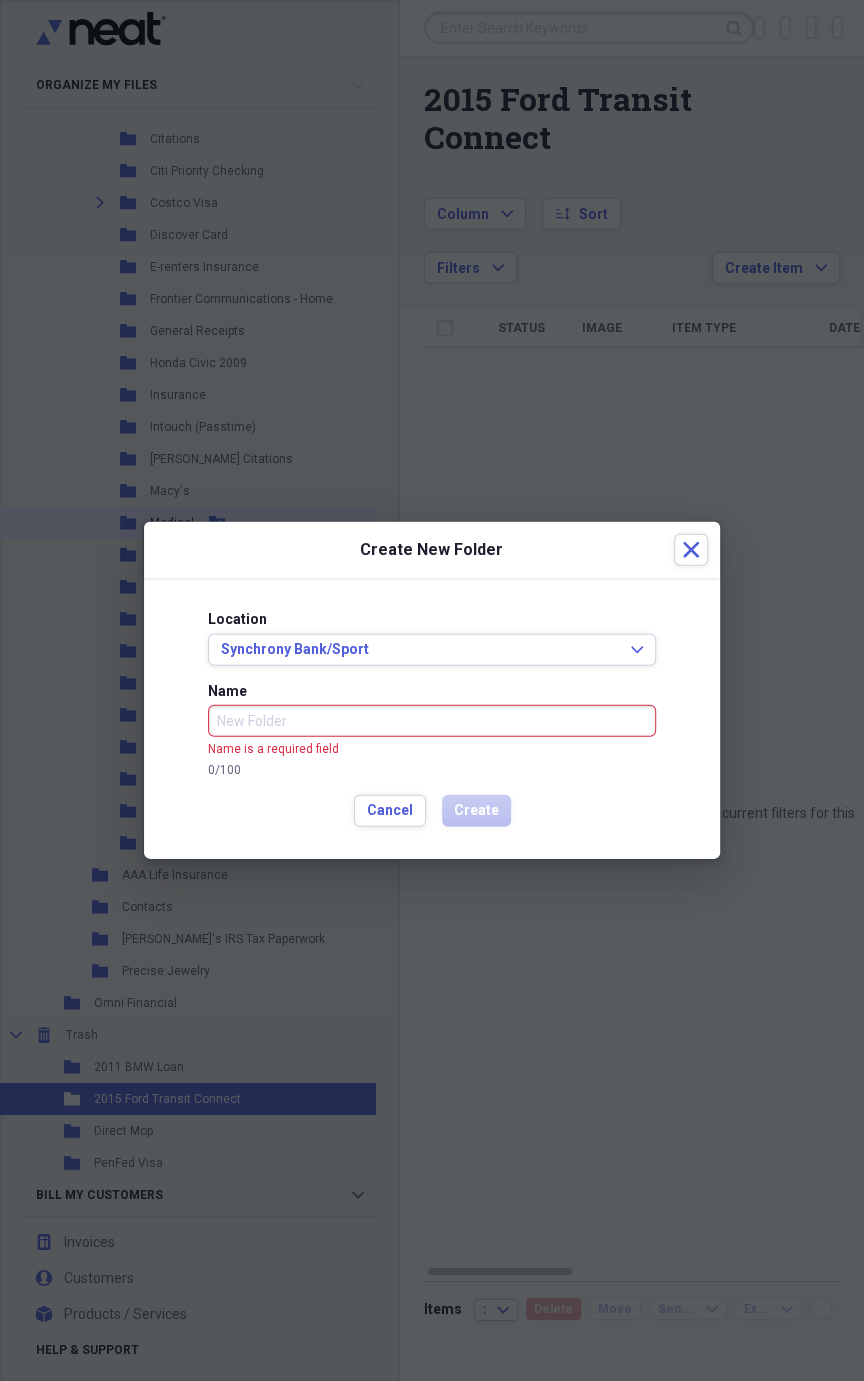 click at bounding box center (432, 690) 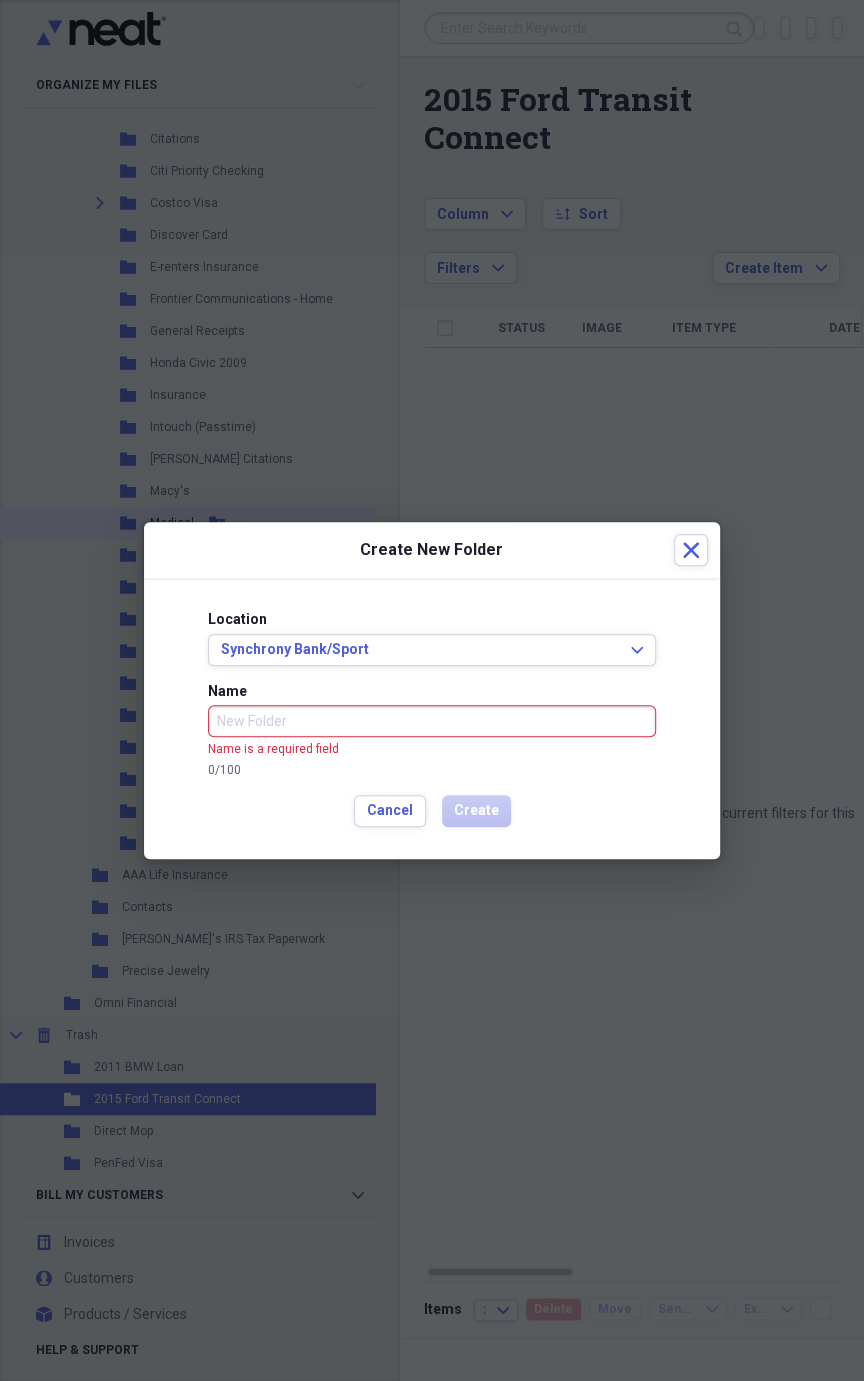 click at bounding box center [432, 690] 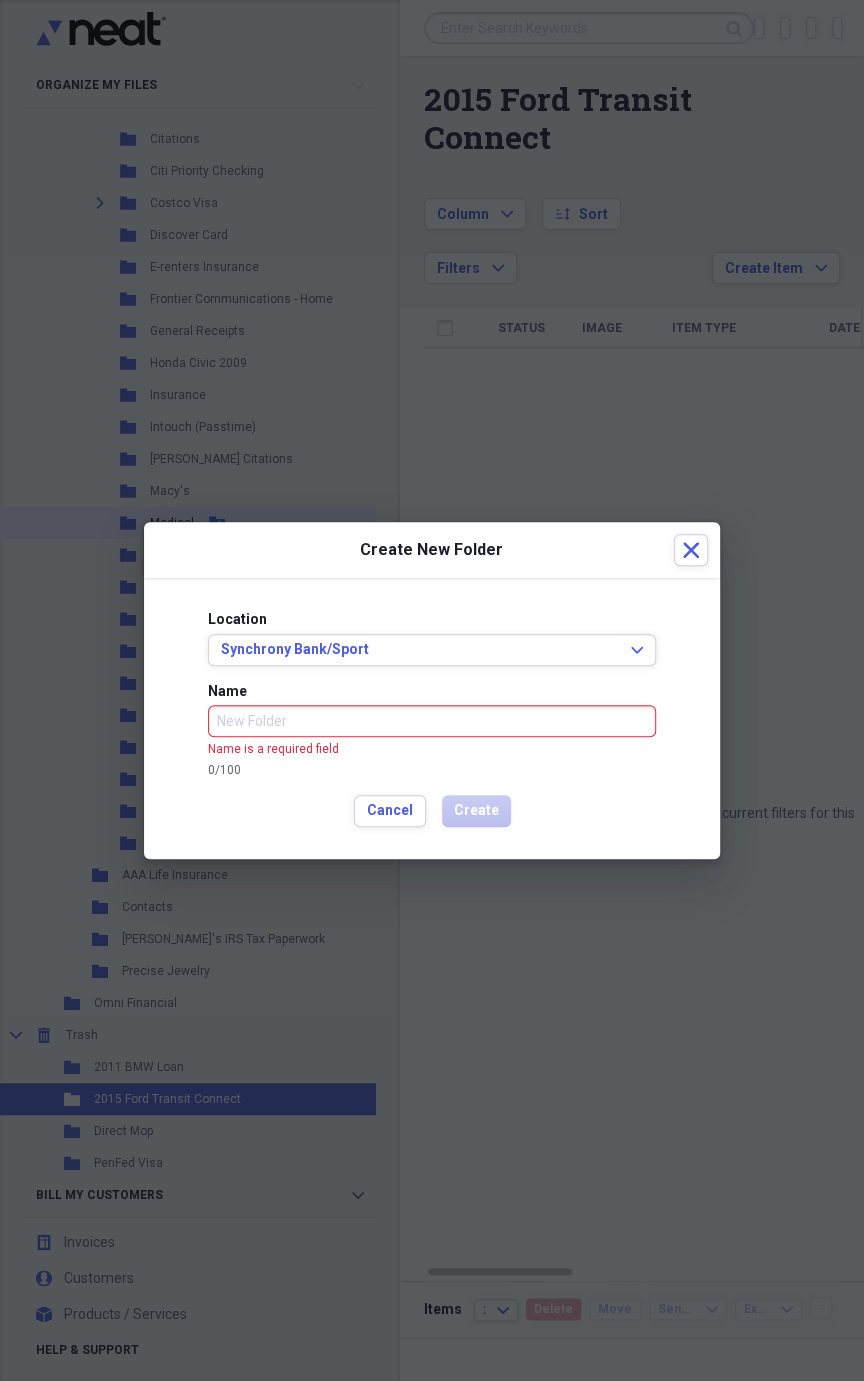click on "0 / 100" at bounding box center [432, 770] 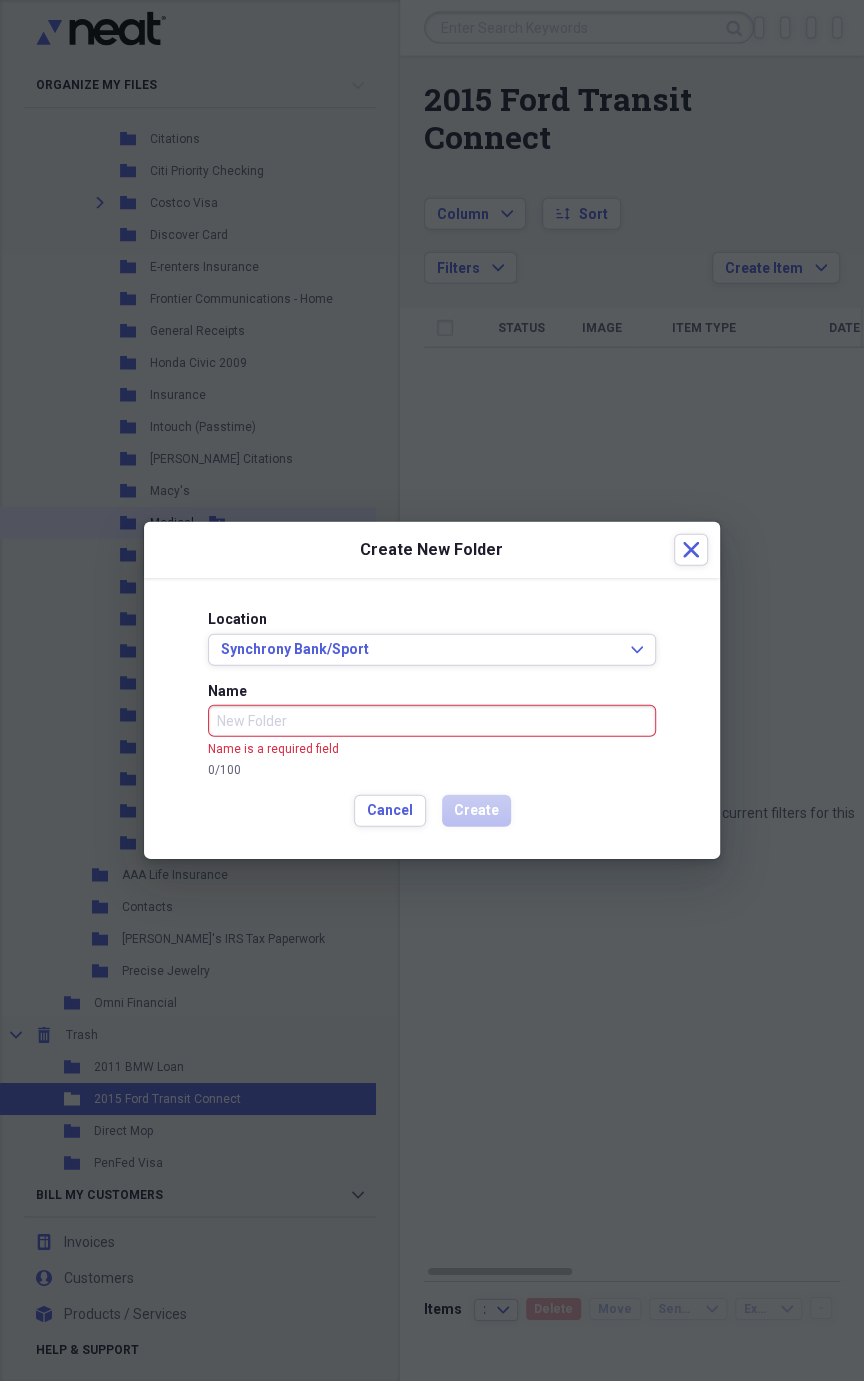 click at bounding box center [432, 690] 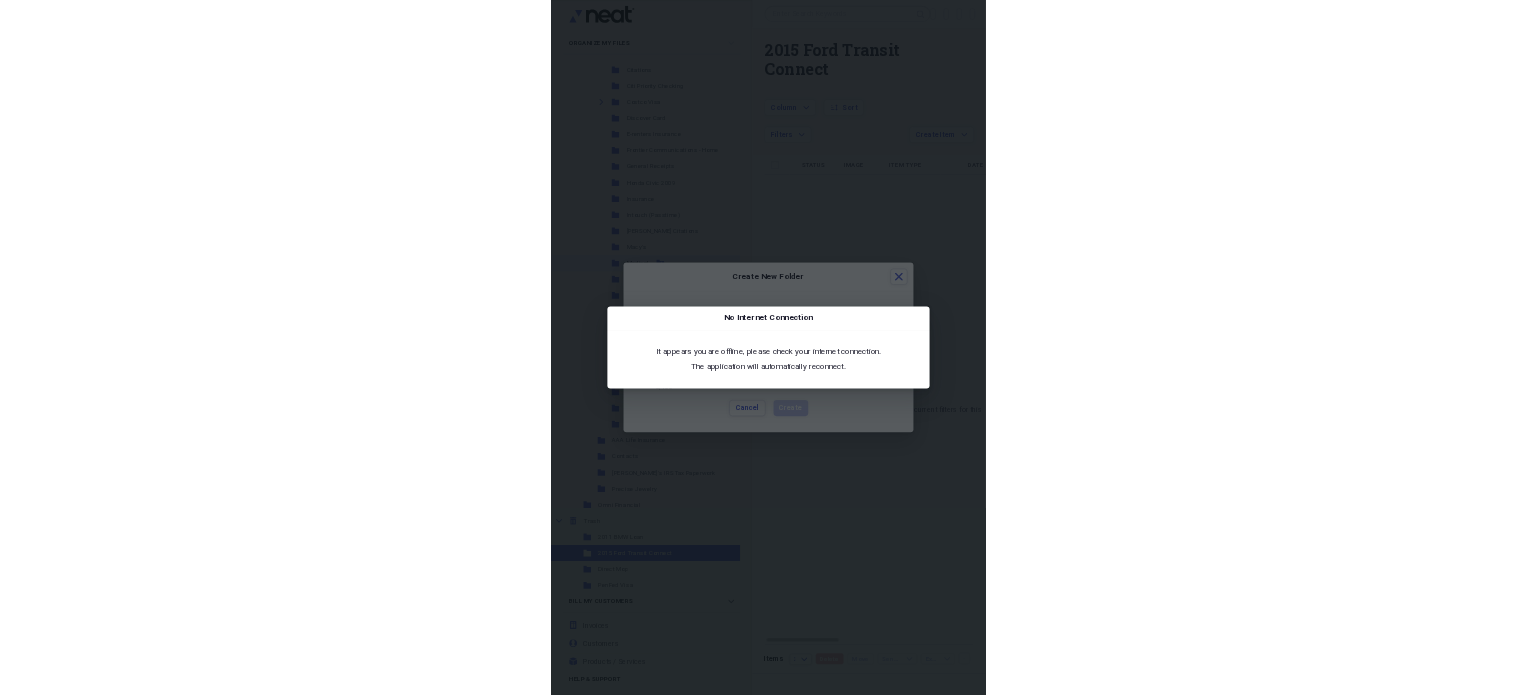 scroll, scrollTop: 0, scrollLeft: 0, axis: both 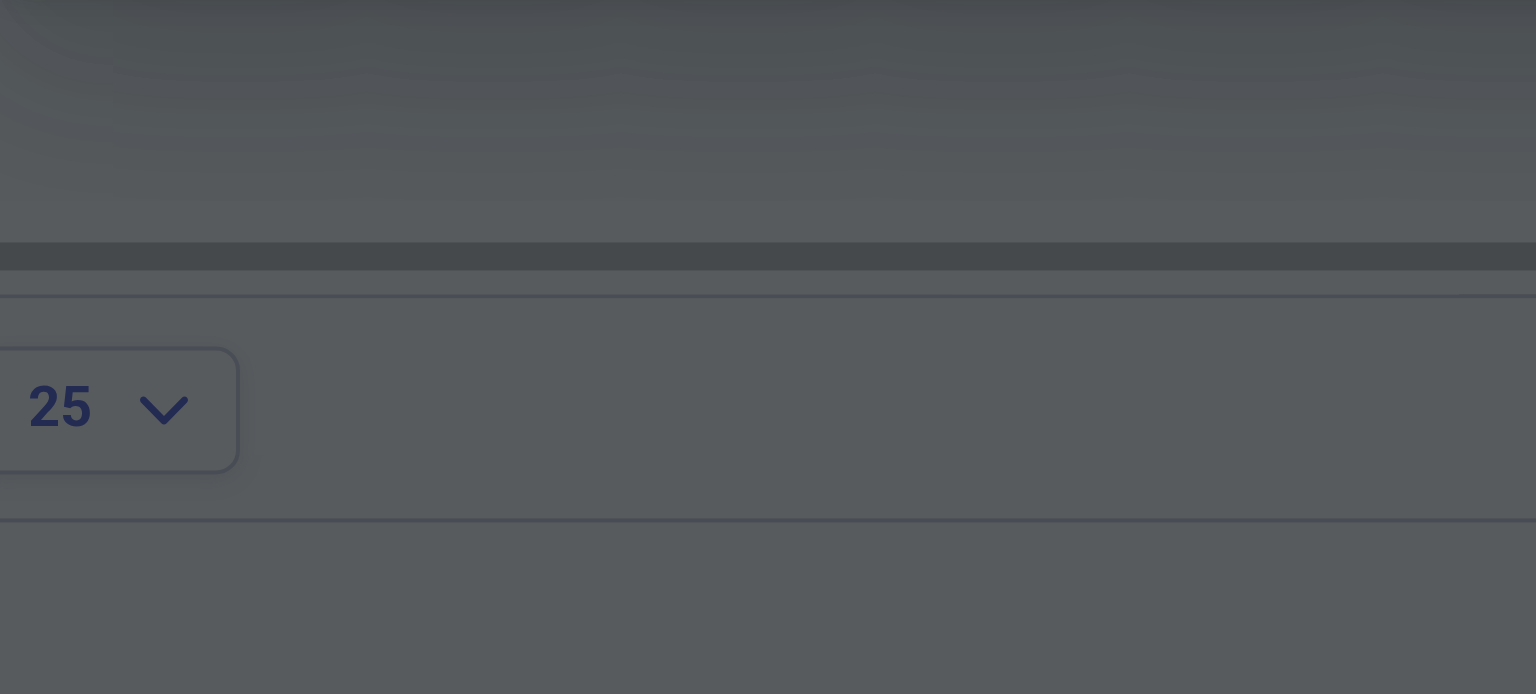 click at bounding box center (768, 347) 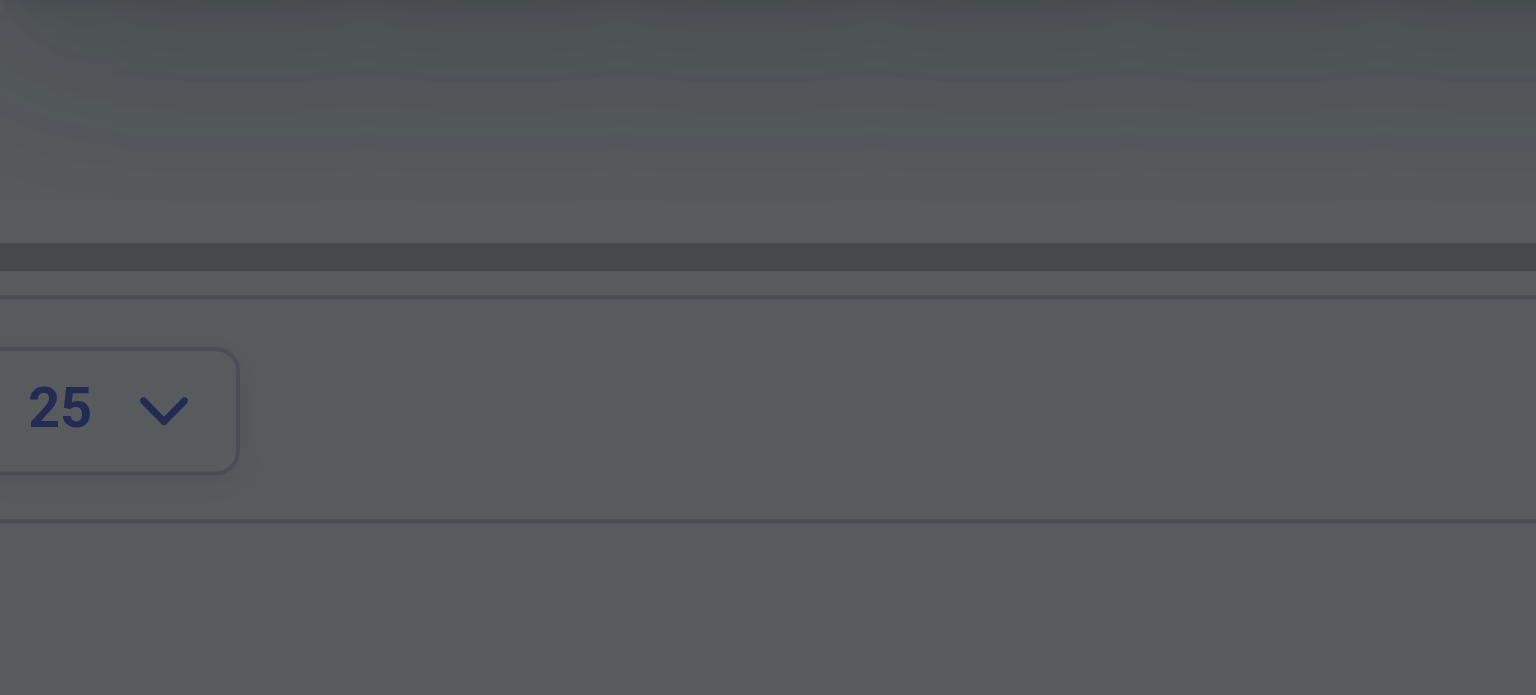 scroll, scrollTop: 0, scrollLeft: 0, axis: both 